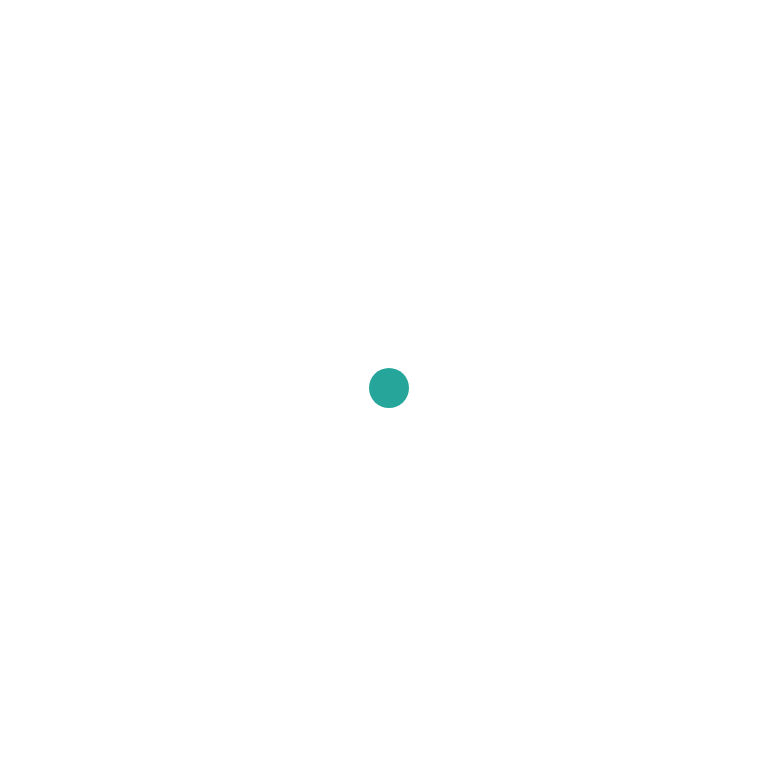 scroll, scrollTop: 0, scrollLeft: 0, axis: both 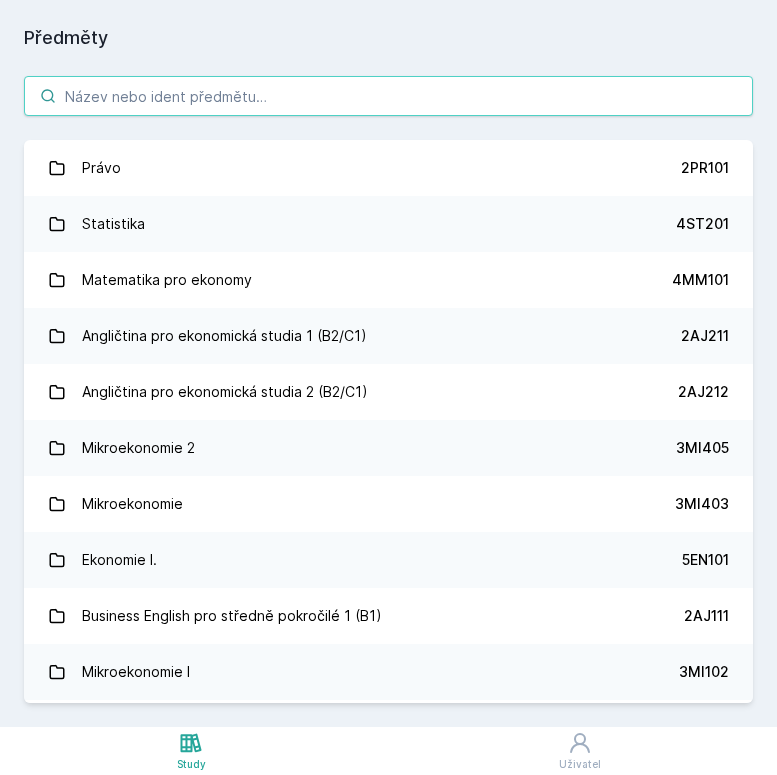 click at bounding box center [388, 96] 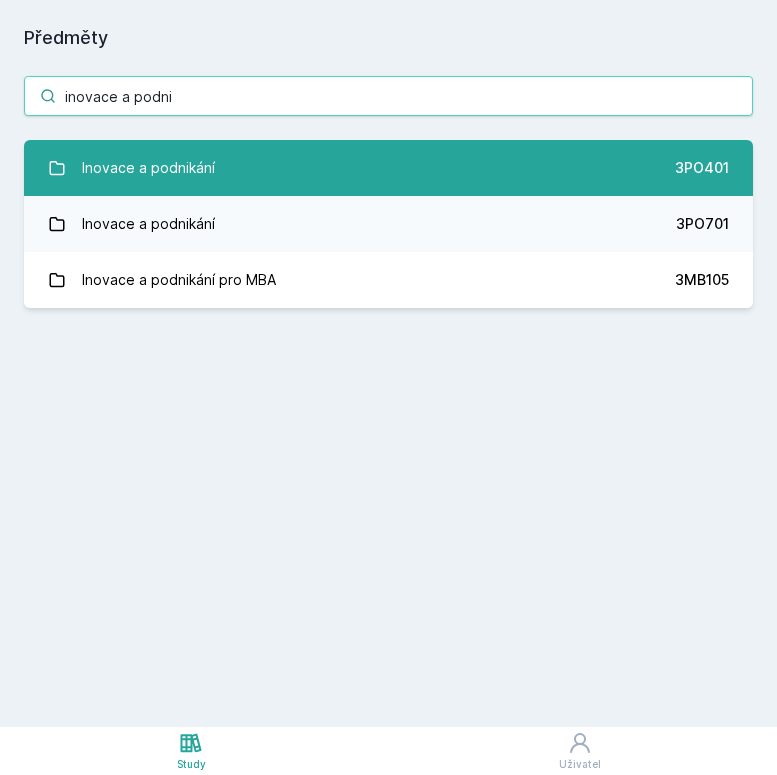 type on "inovace a podni" 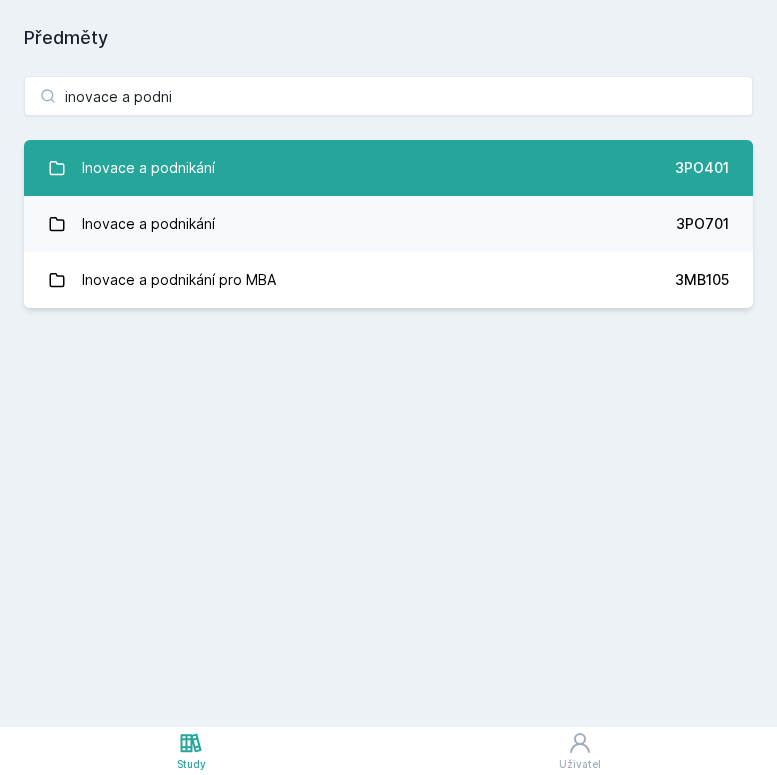 click on "Inovace a podnikání   3PO401" at bounding box center [388, 168] 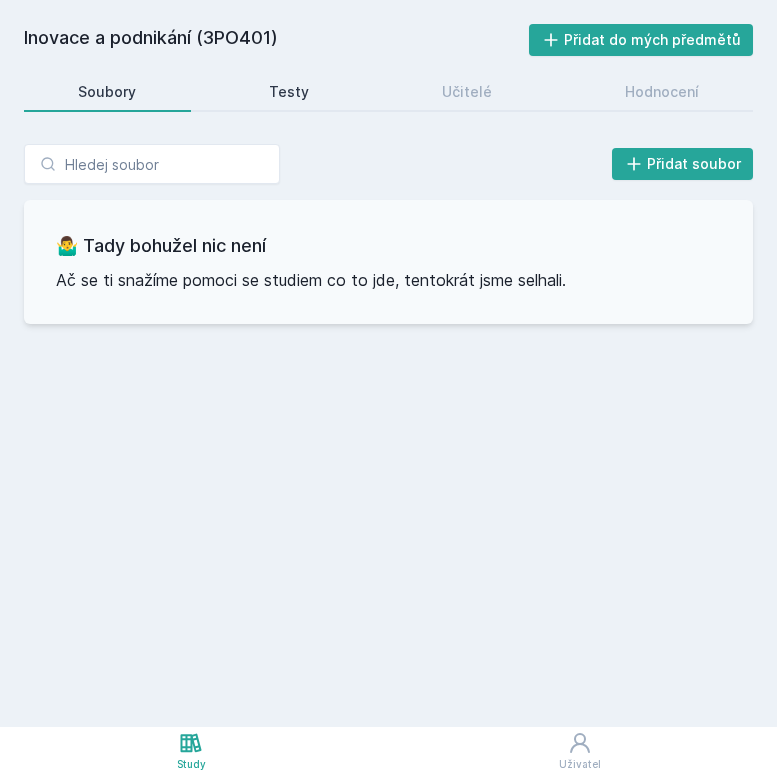 click on "Testy" at bounding box center [289, 92] 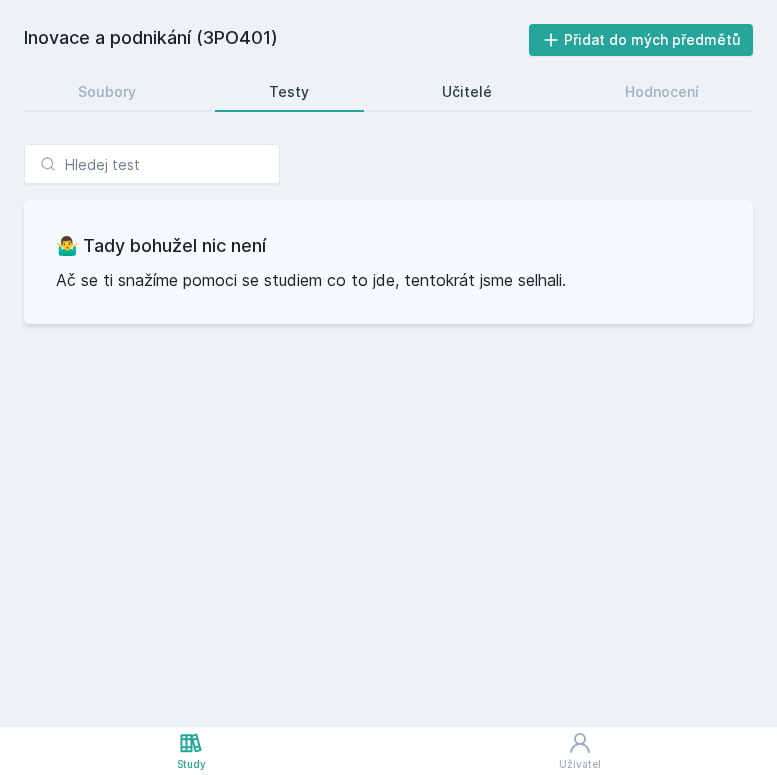 click on "Učitelé" at bounding box center (467, 92) 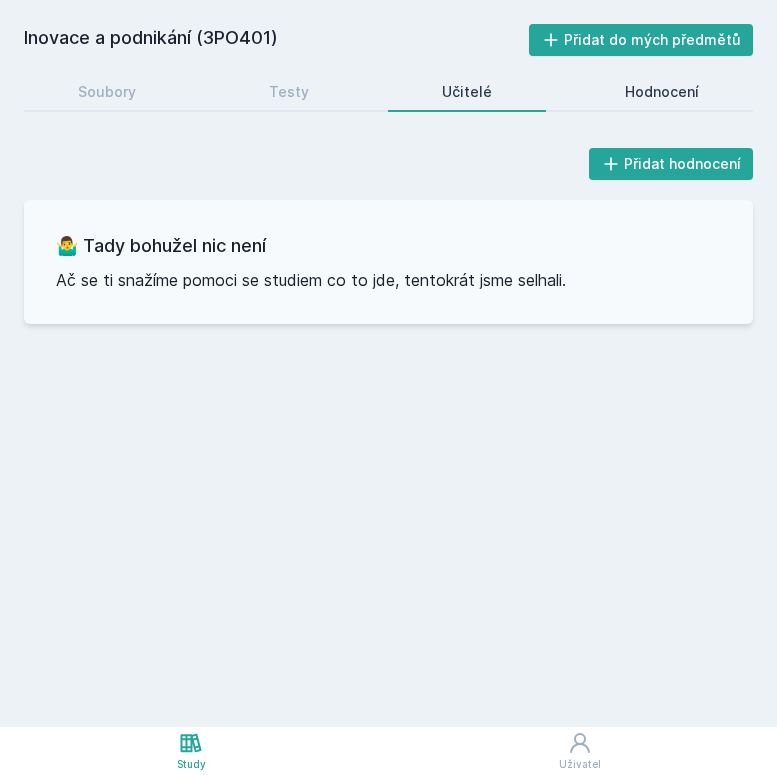 click on "Hodnocení" at bounding box center [662, 92] 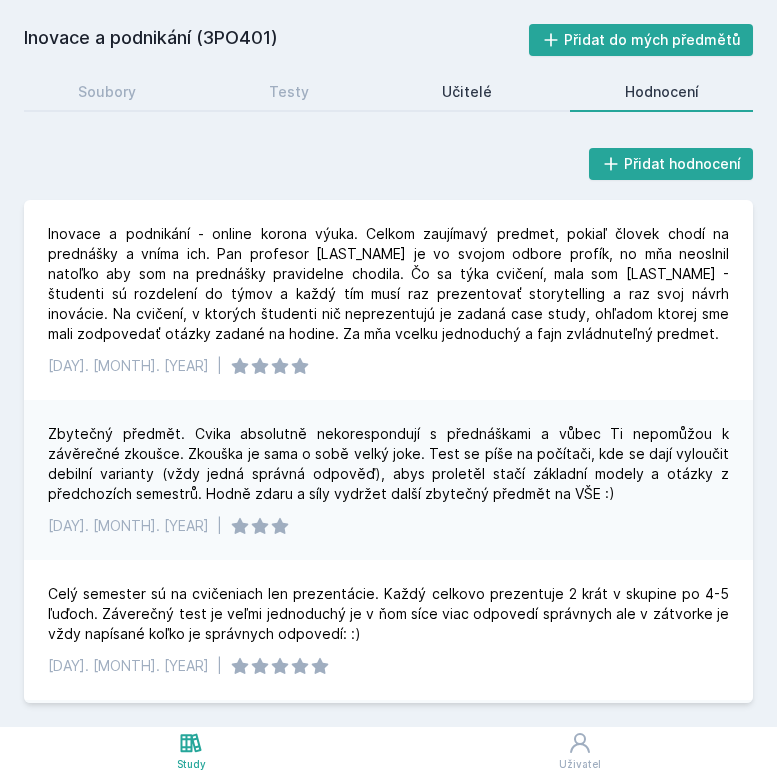 click on "Učitelé" at bounding box center [467, 92] 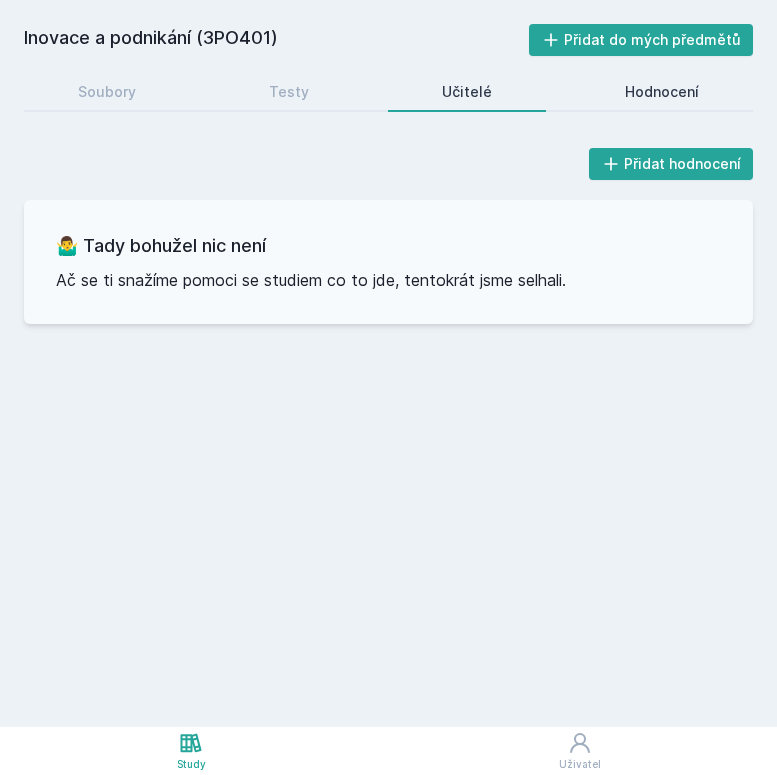 click on "Hodnocení" at bounding box center [662, 92] 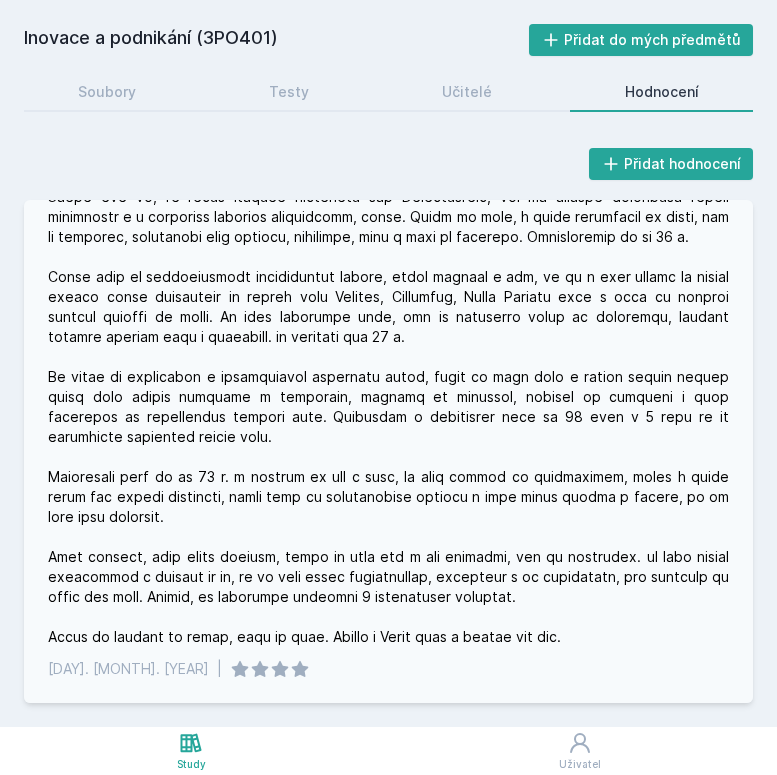 scroll, scrollTop: 1037, scrollLeft: 0, axis: vertical 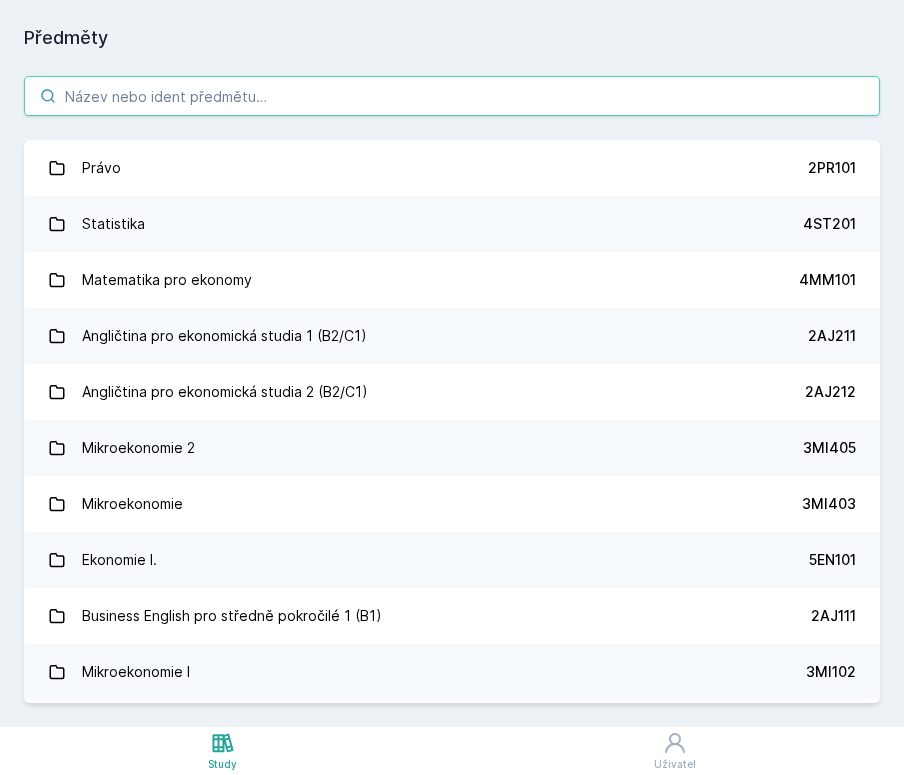 click at bounding box center [452, 96] 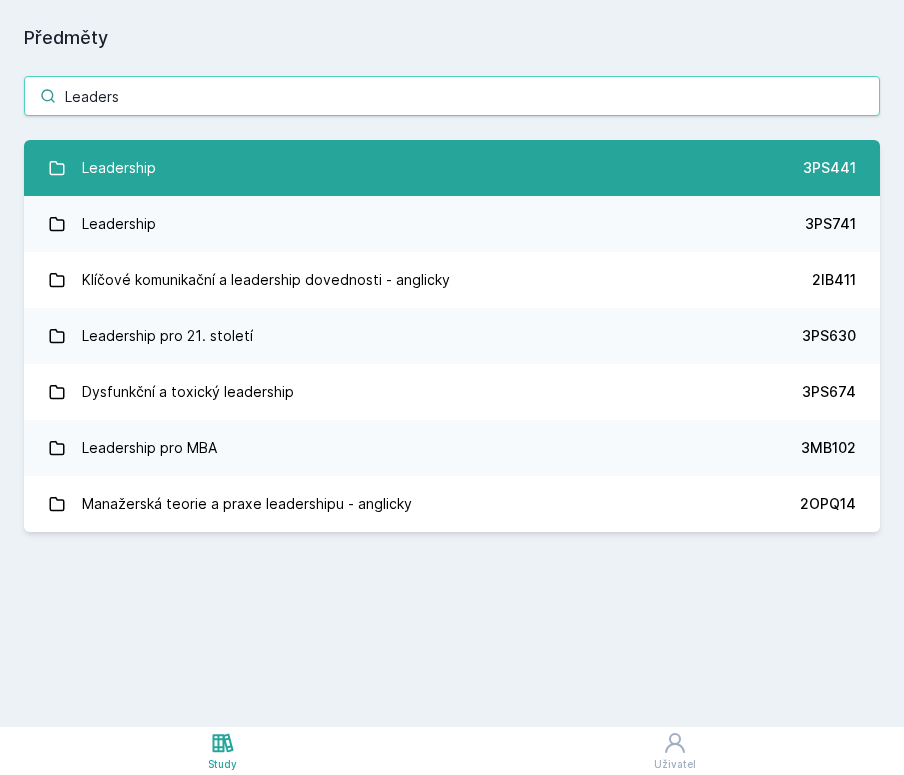type on "Leaders" 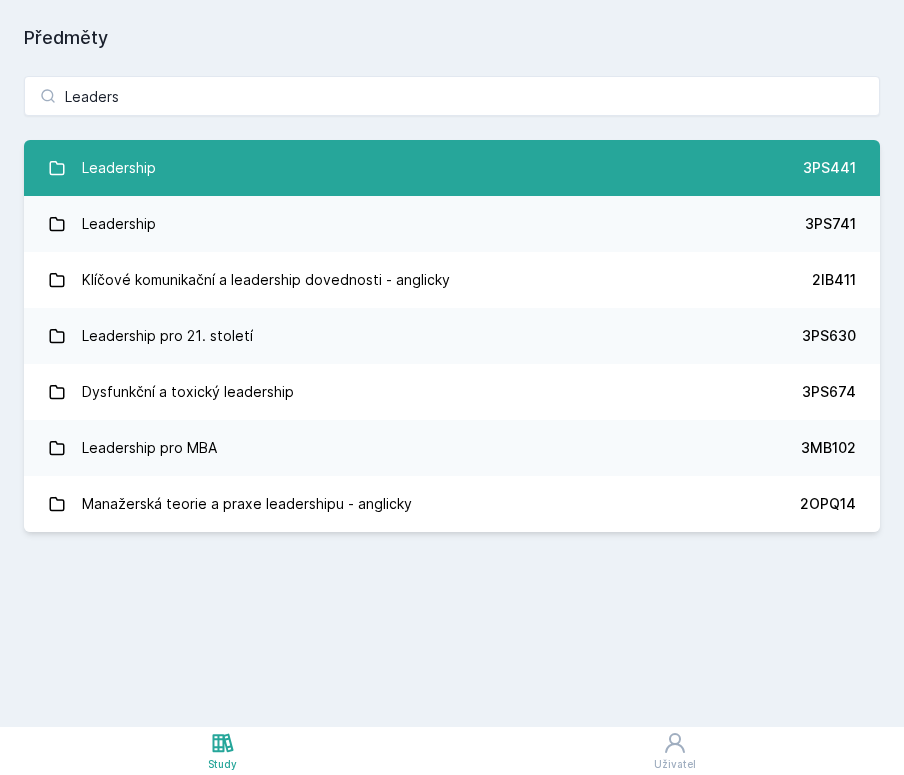 click on "Leadership   3PS441" at bounding box center (452, 168) 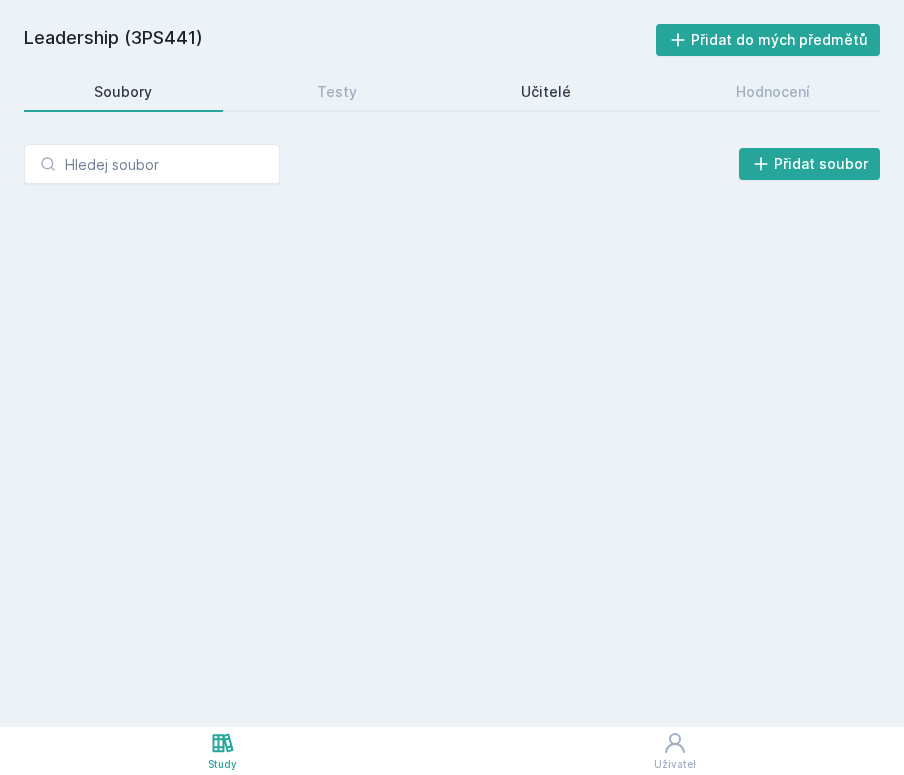 click on "Učitelé" at bounding box center [546, 92] 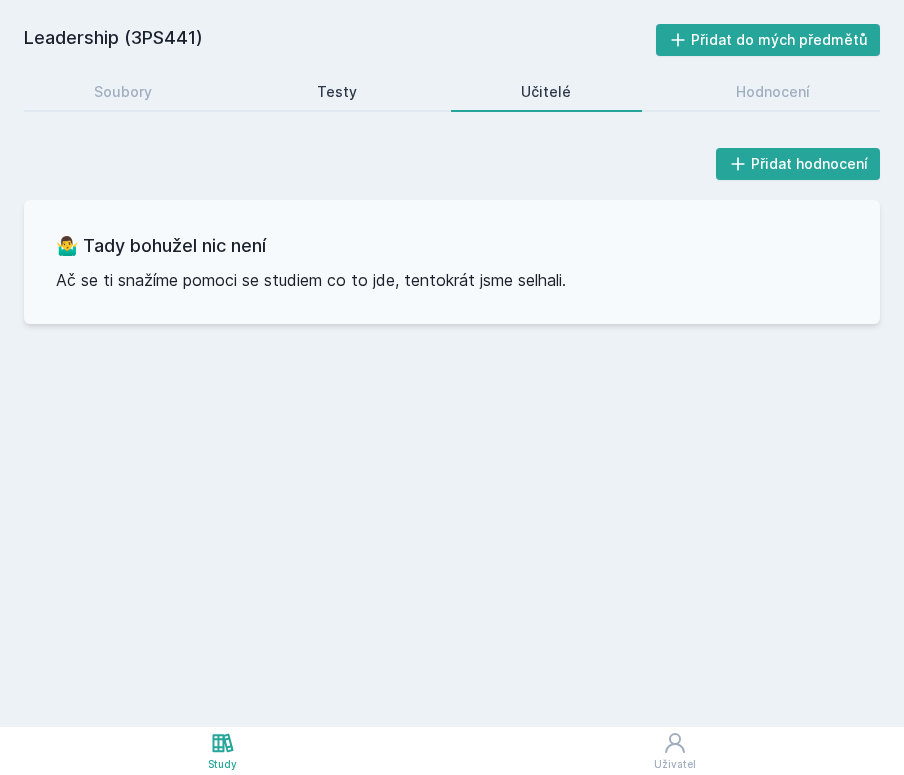 click on "Testy" at bounding box center [337, 92] 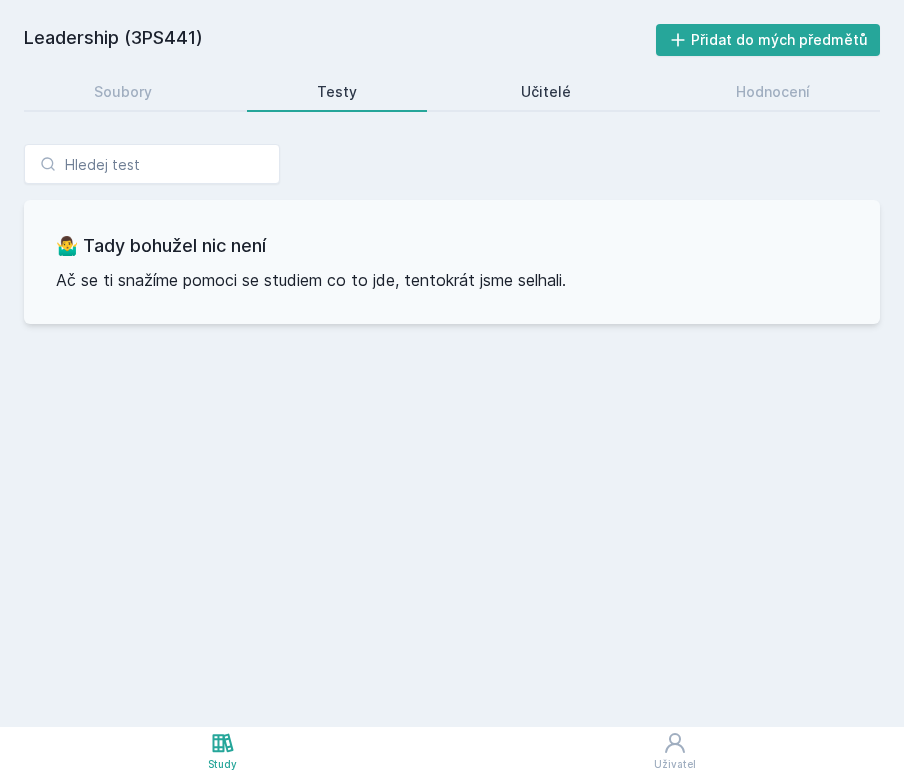 click on "Učitelé" at bounding box center [546, 92] 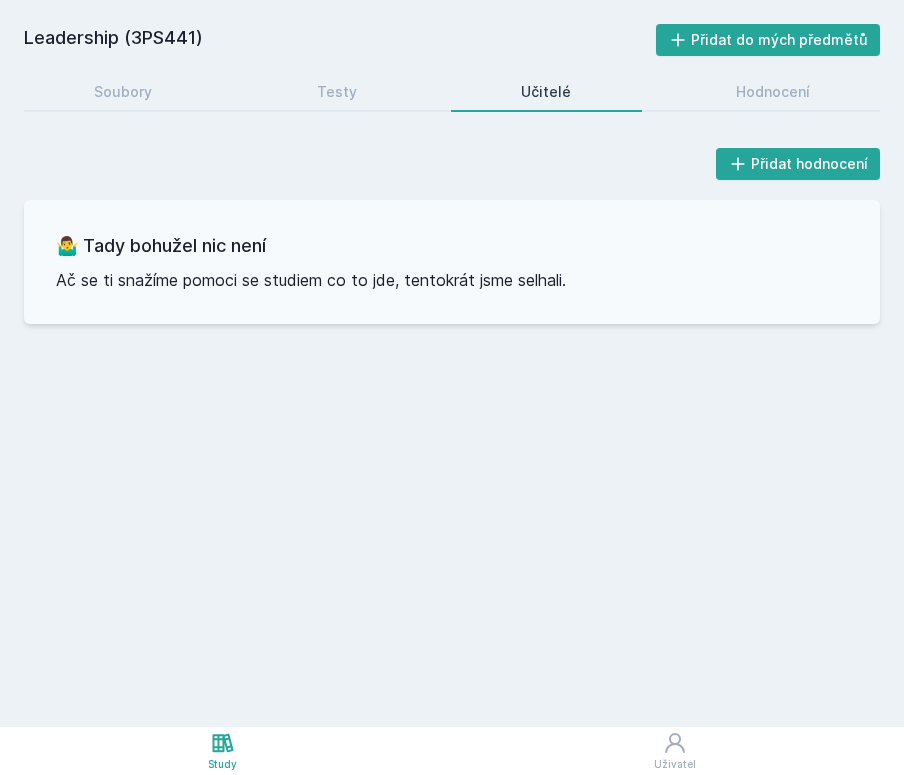 click on "Učitelé" at bounding box center [546, 92] 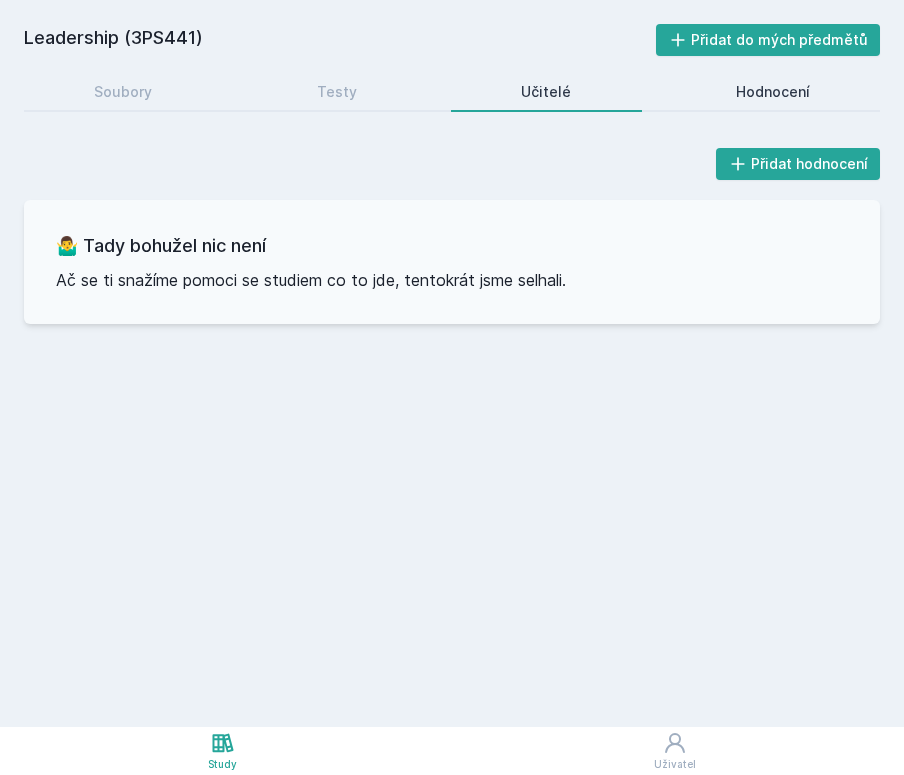 click on "Hodnocení" at bounding box center [773, 92] 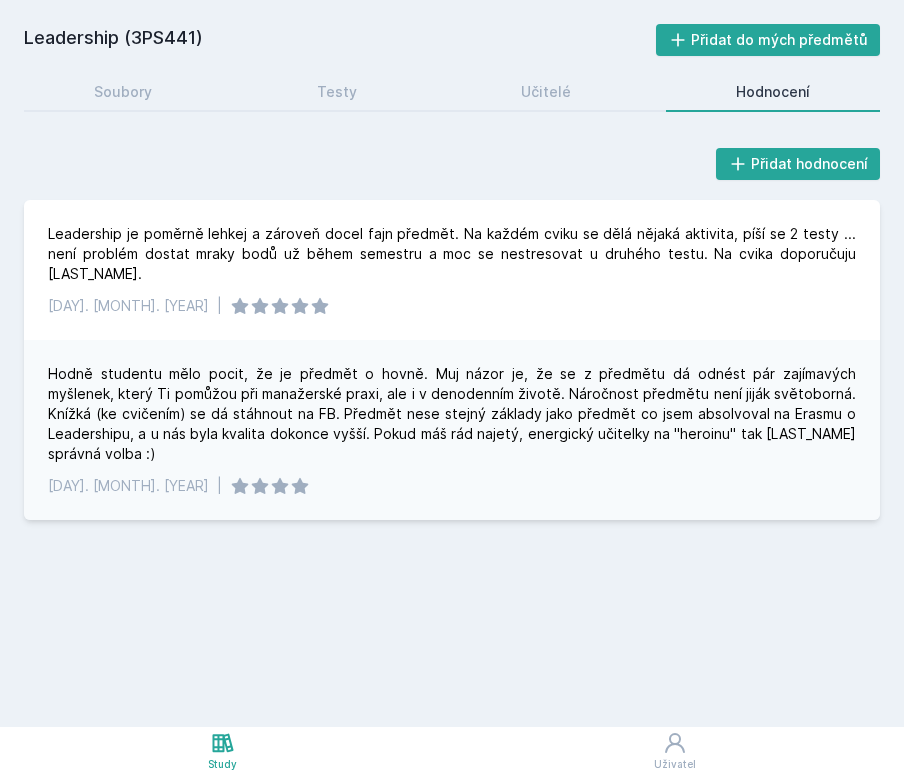 scroll, scrollTop: 0, scrollLeft: 0, axis: both 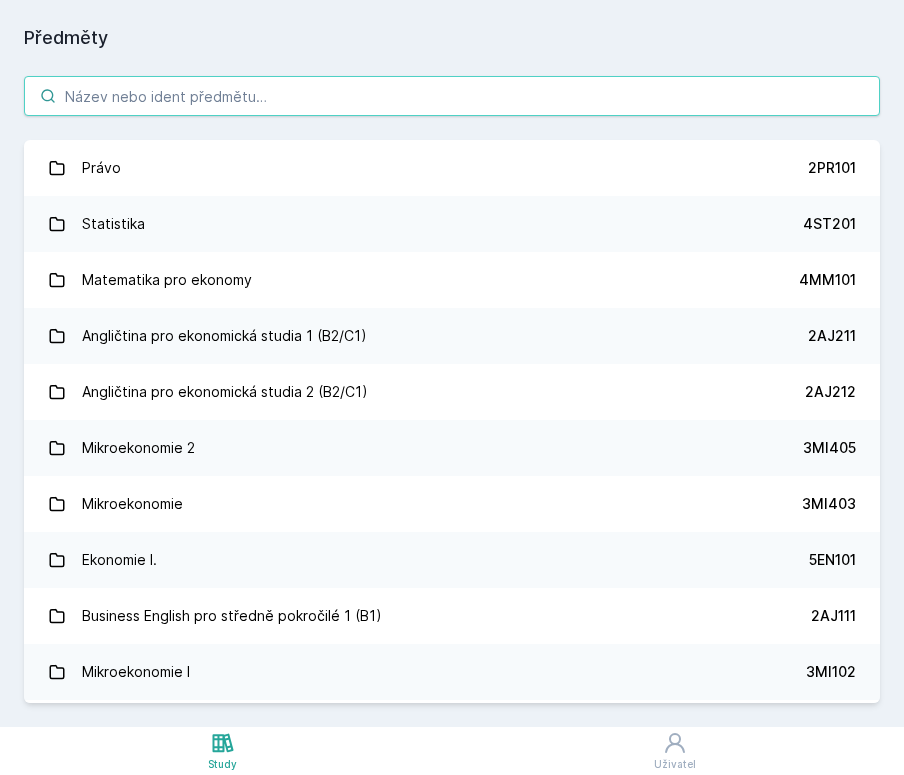 click at bounding box center [452, 96] 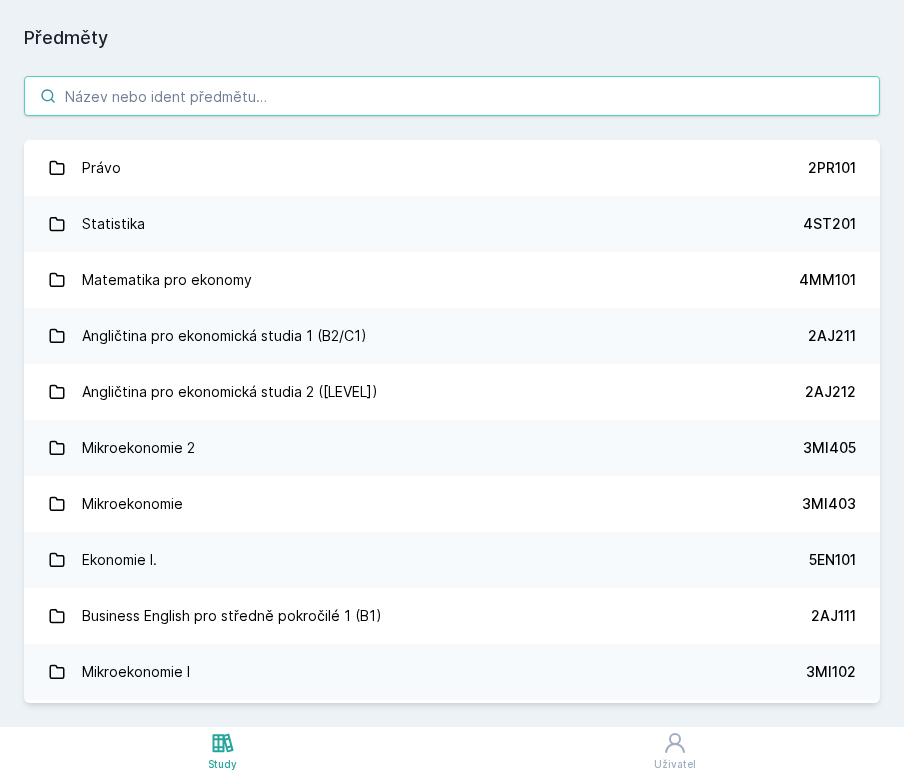 scroll, scrollTop: 0, scrollLeft: 0, axis: both 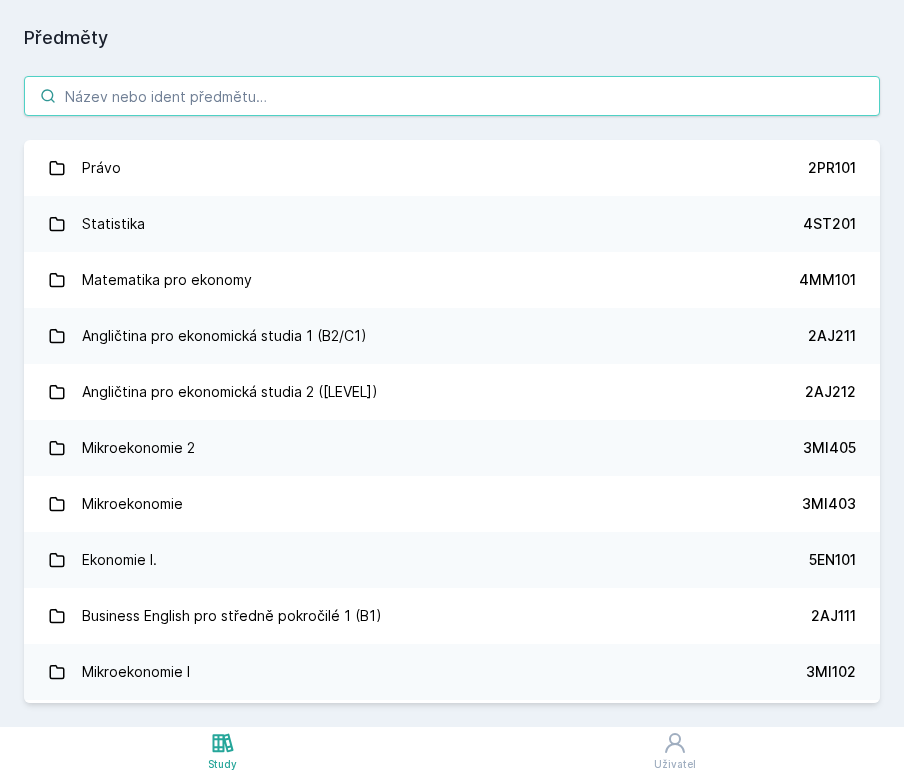 click at bounding box center (452, 96) 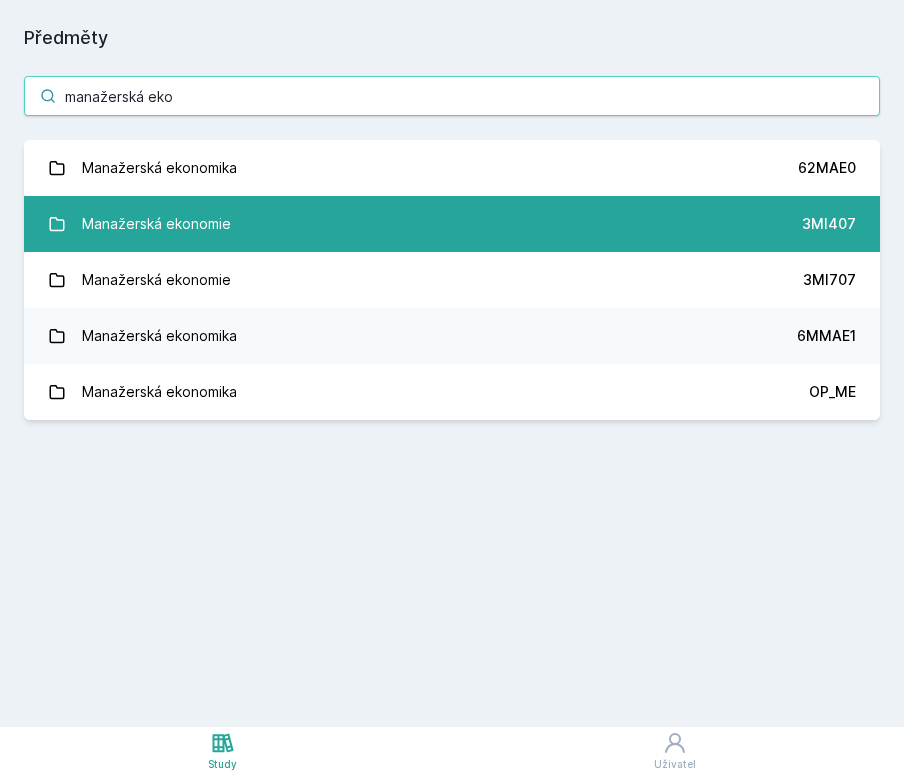 type on "manažerská eko" 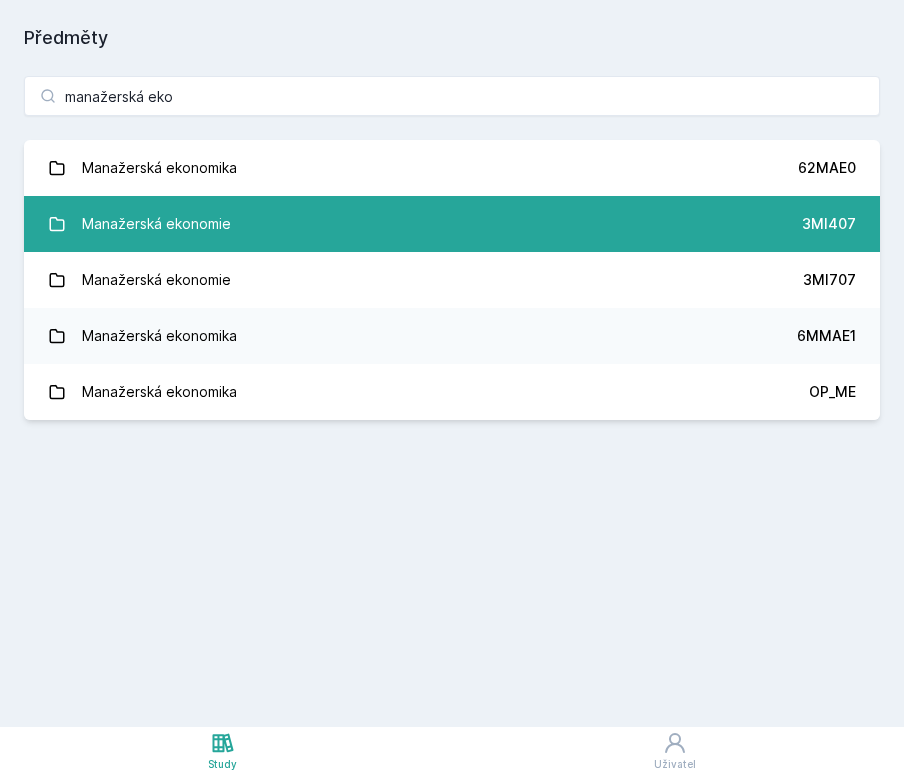 click on "Manažerská ekonomie   [CODE]" at bounding box center (452, 224) 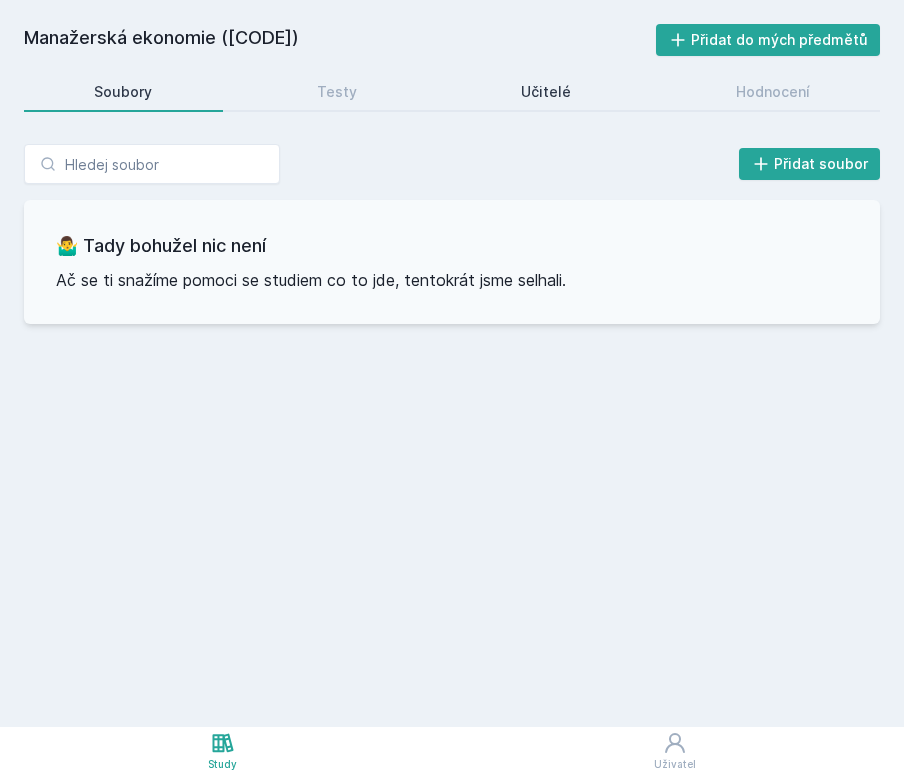 click on "Učitelé" at bounding box center [546, 92] 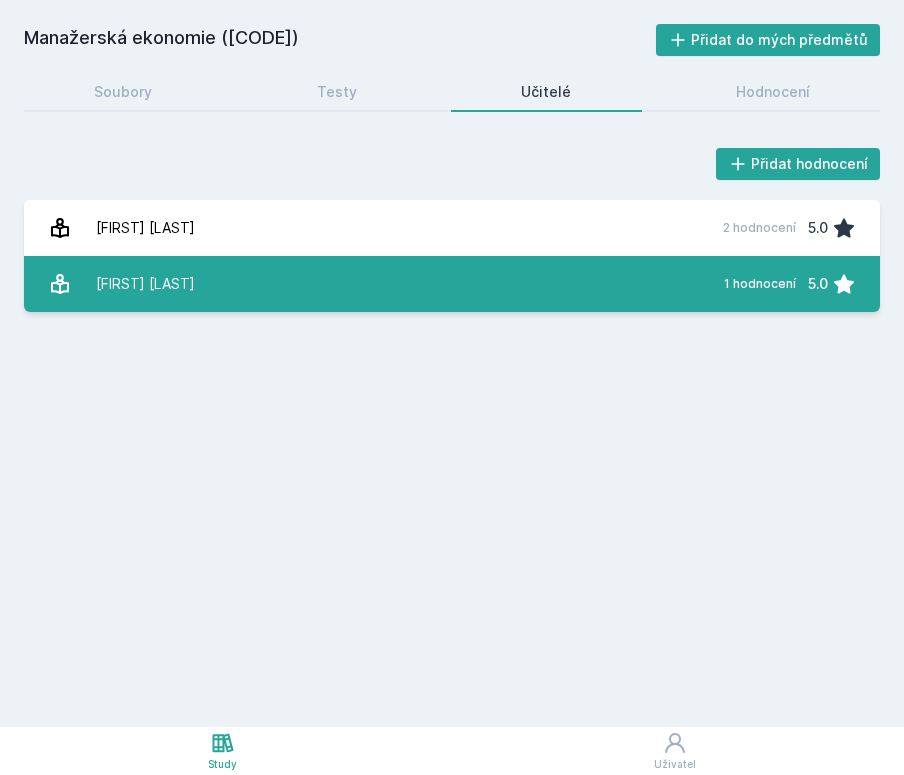click on "[FIRST] [LAST]" at bounding box center (145, 284) 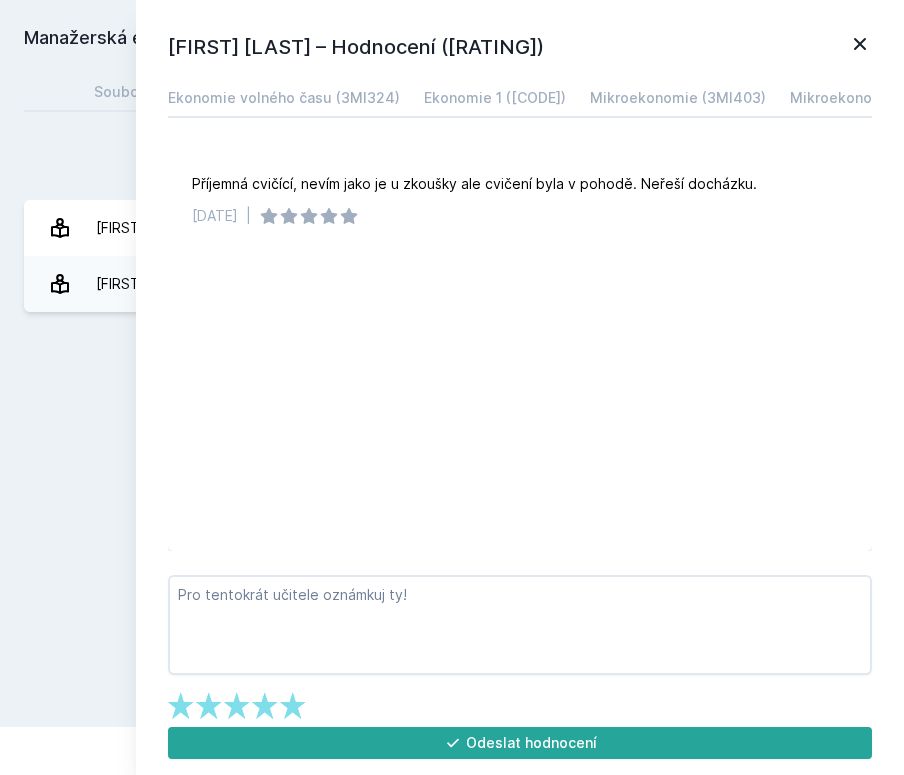 click on "Manažerská ekonomie ([CODE])
Přidat do mých předmětů
Soubory
Testy
Učitelé
Hodnocení
Přidat hodnocení
[LAST] [FIRST] – Hodnocení ([RATING])
Ekonomie volného času ([CODE])
Ekonomie 1 ([CODE])
Mikroekonomie ([CODE])
Mikroekonomie 2 ([CODE])
Ekonomie I ([CODE])
Manažerská ekonomie ([CODE])
Příjemná cvičící, nevím jako je u zkoušky ale cvičení byla v pohodě. Neřeší docházku.    [DATE]   |           Jejda, něco se pokazilo.
Odeslat hodnocení
[LAST] [FIRST]
2 hodnocení
[RATING]
[LAST] [FIRST]
1 hodnocení
[RATING]
Jejda, něco se pokazilo." at bounding box center (452, 363) 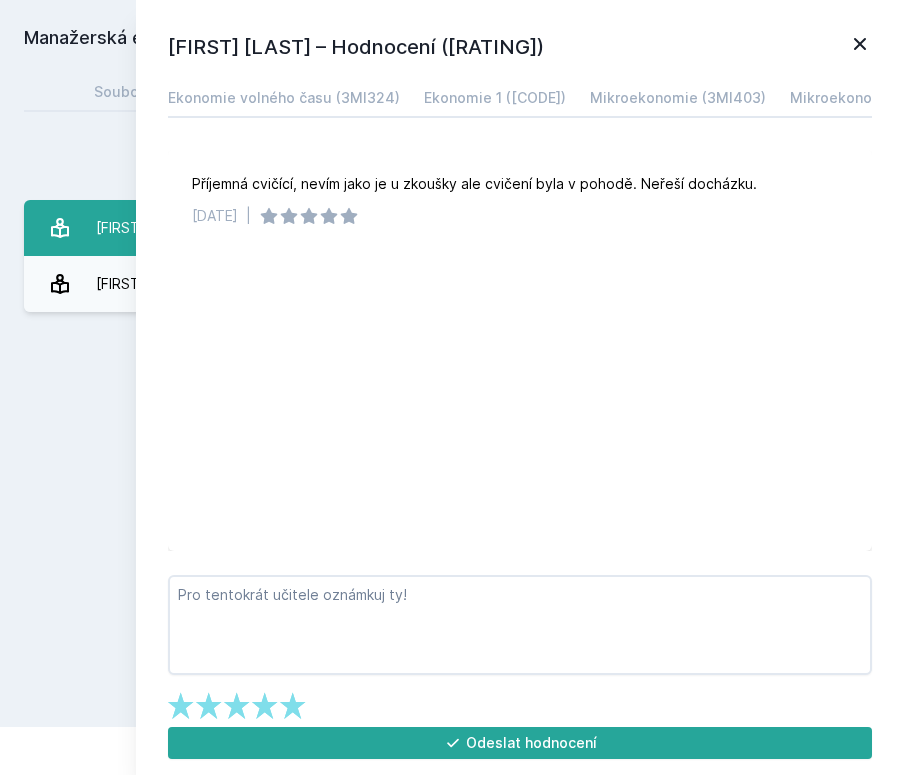 click on "[FIRST] [LAST]" at bounding box center [145, 228] 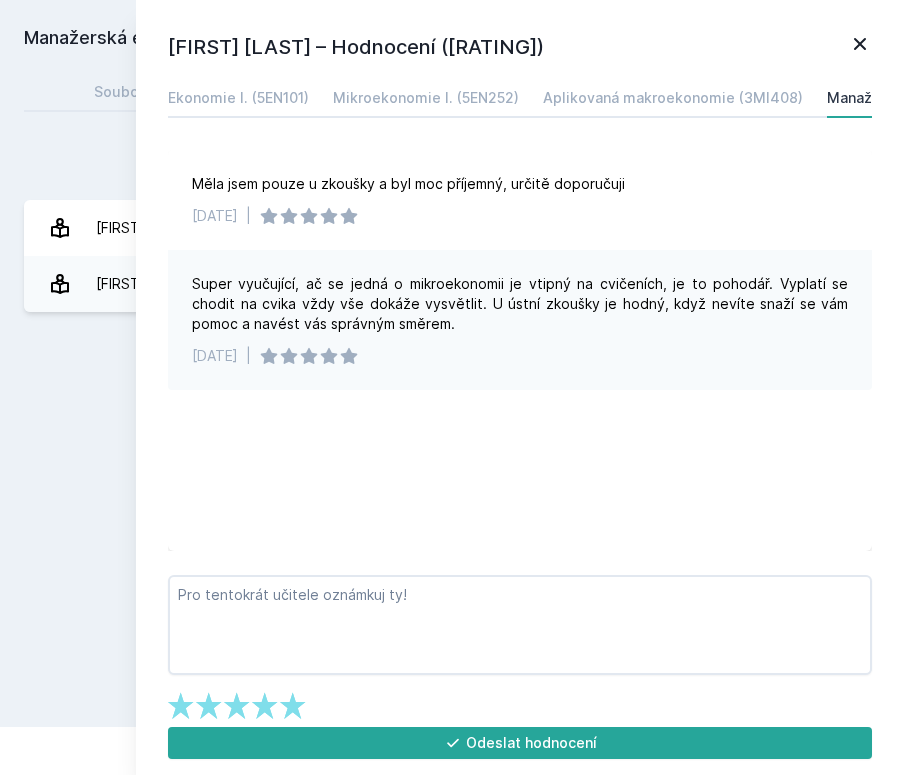 click 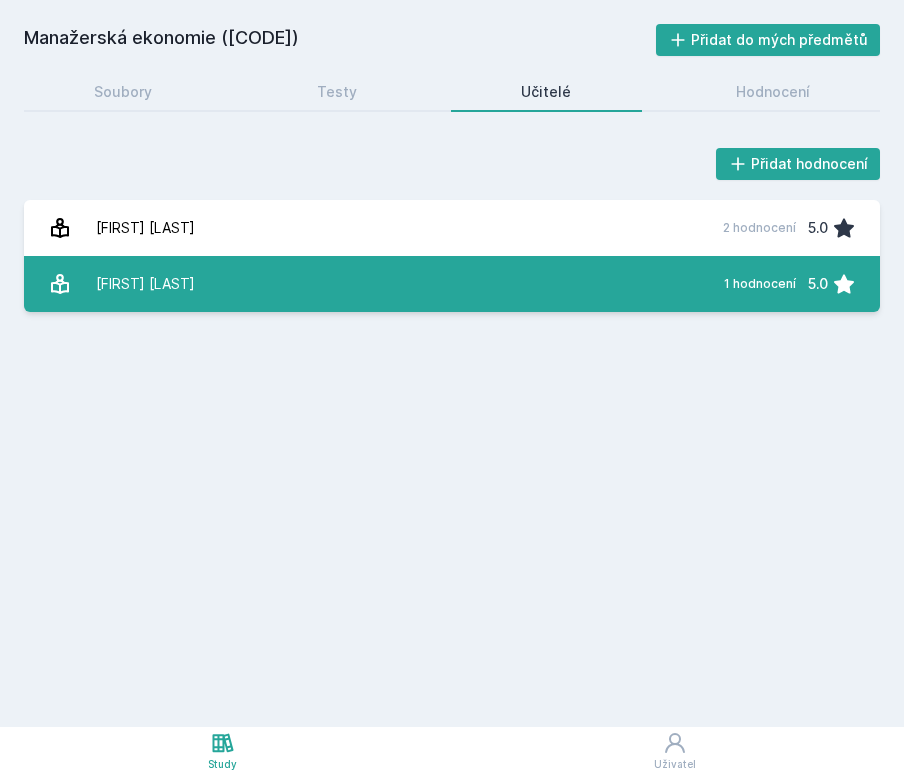 click on "[FIRST] [LAST]" at bounding box center [145, 284] 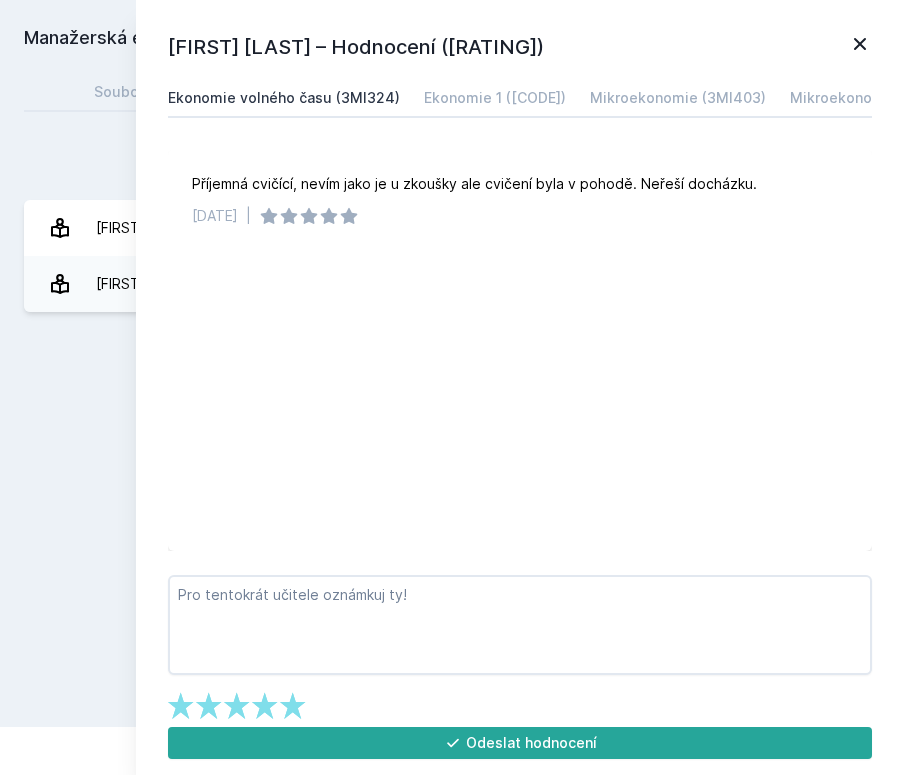 scroll, scrollTop: 0, scrollLeft: 0, axis: both 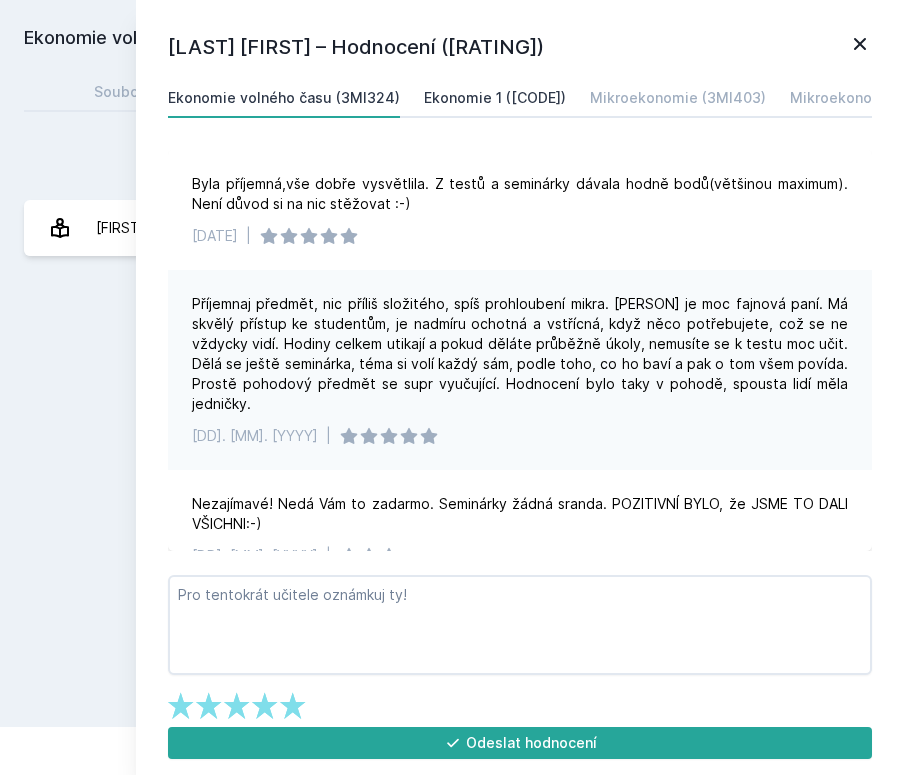 click on "Ekonomie 1 ([CODE])" at bounding box center [495, 98] 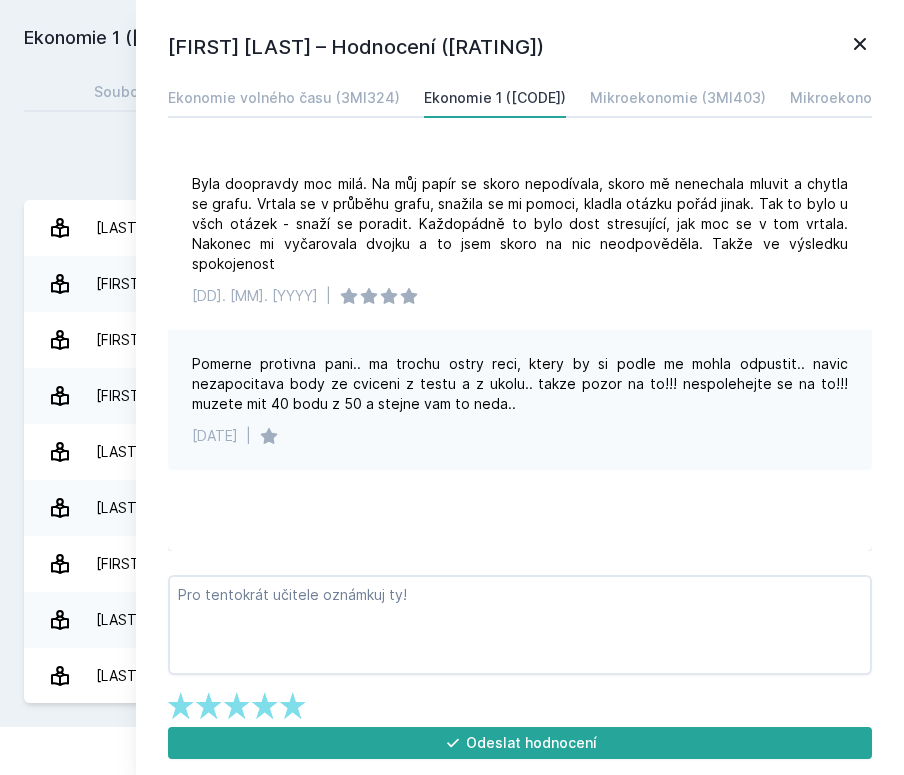 scroll, scrollTop: 0, scrollLeft: 0, axis: both 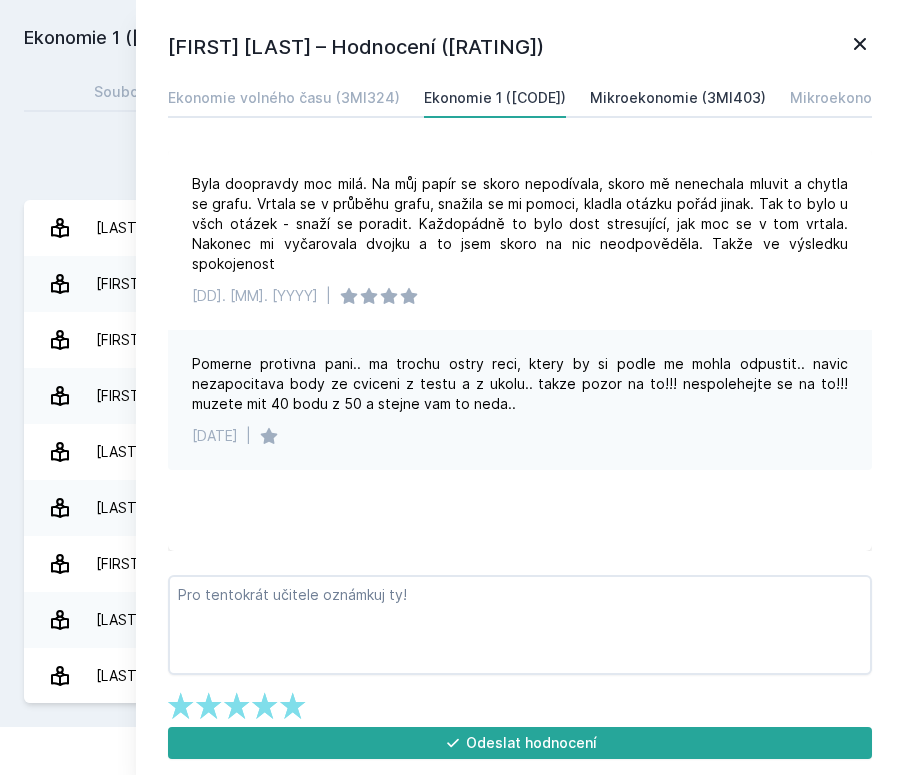 click on "Mikroekonomie (3MI403)" at bounding box center (678, 98) 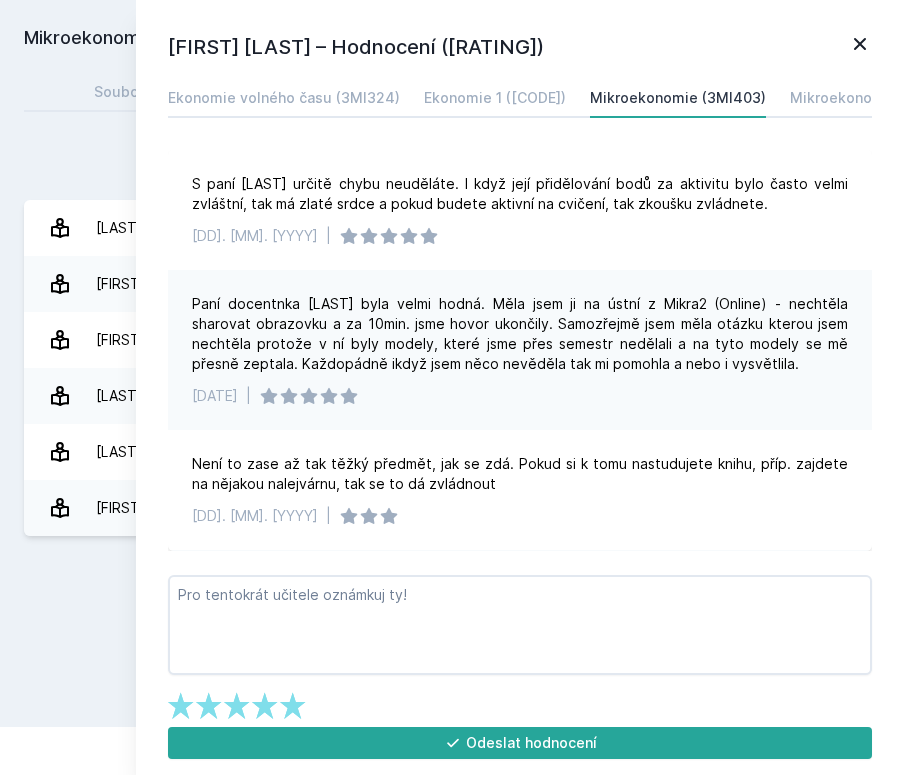 scroll, scrollTop: 0, scrollLeft: 0, axis: both 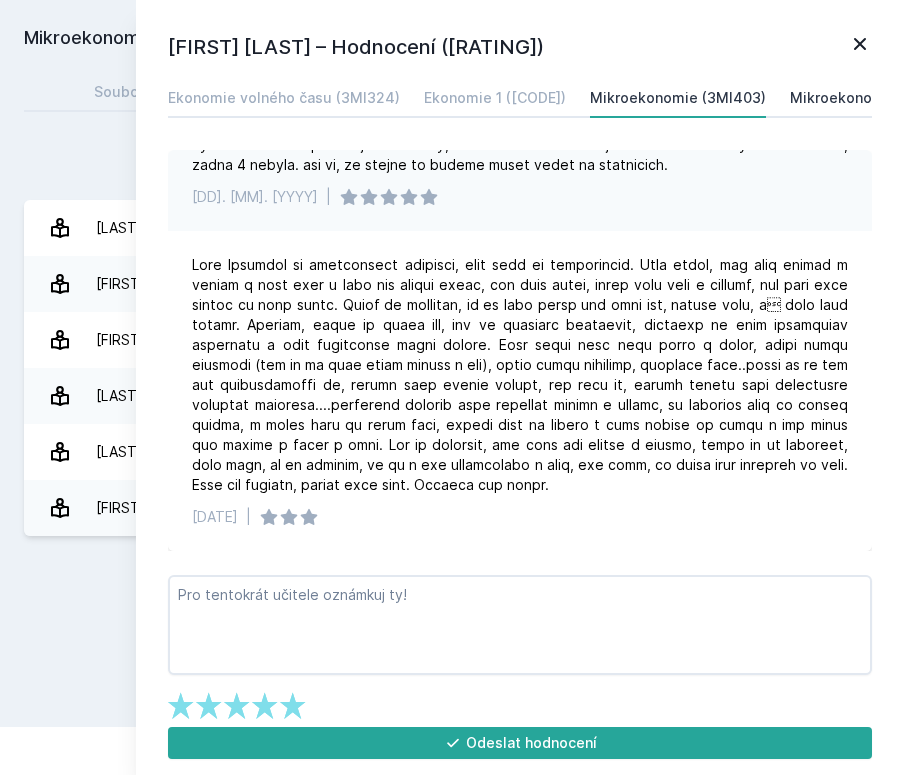 click on "Mikroekonomie 2 (3MI405)" at bounding box center [884, 98] 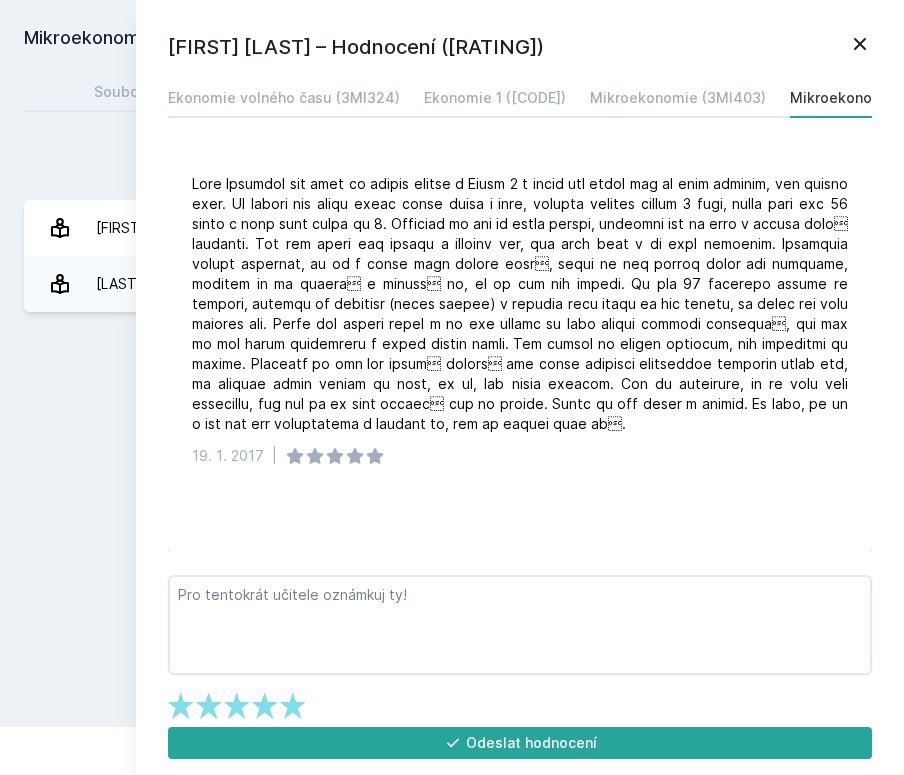 click 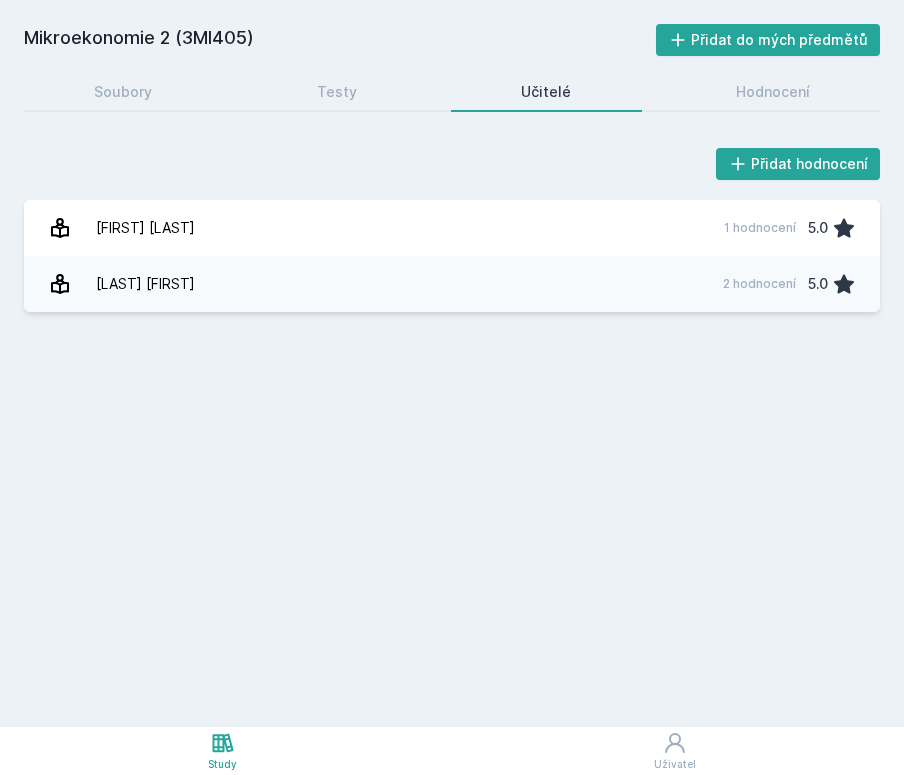 scroll, scrollTop: 0, scrollLeft: 0, axis: both 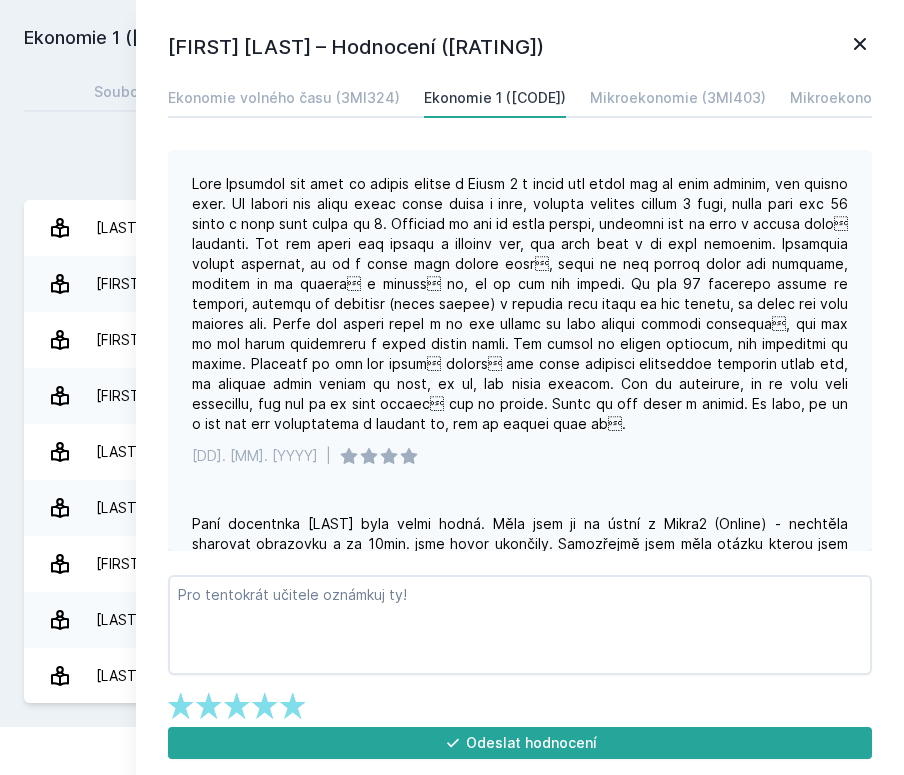 click at bounding box center [520, 304] 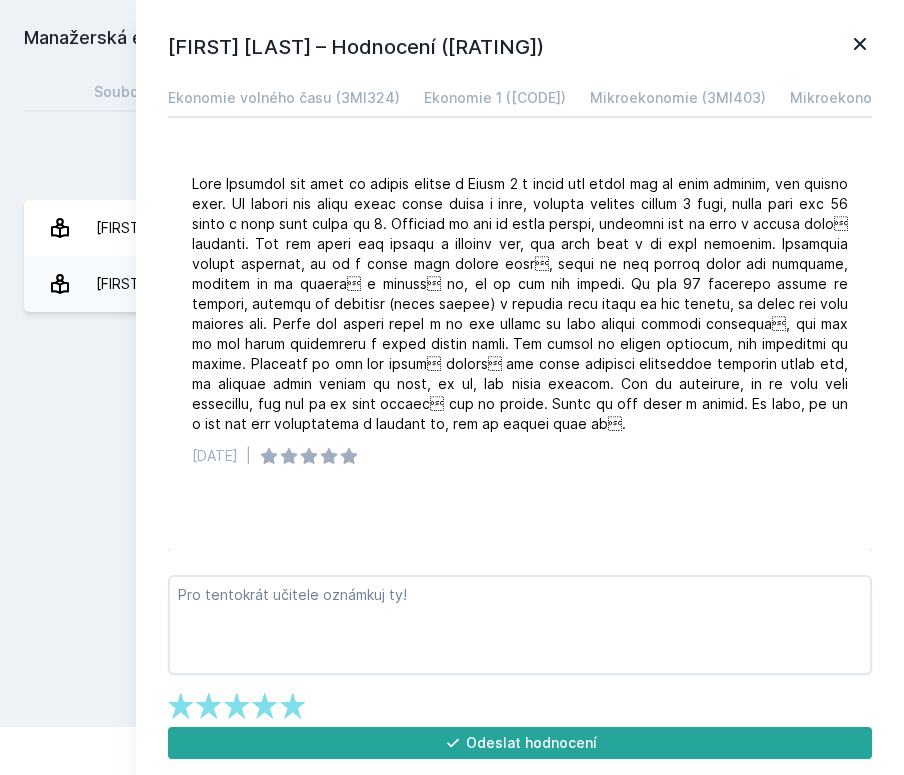click 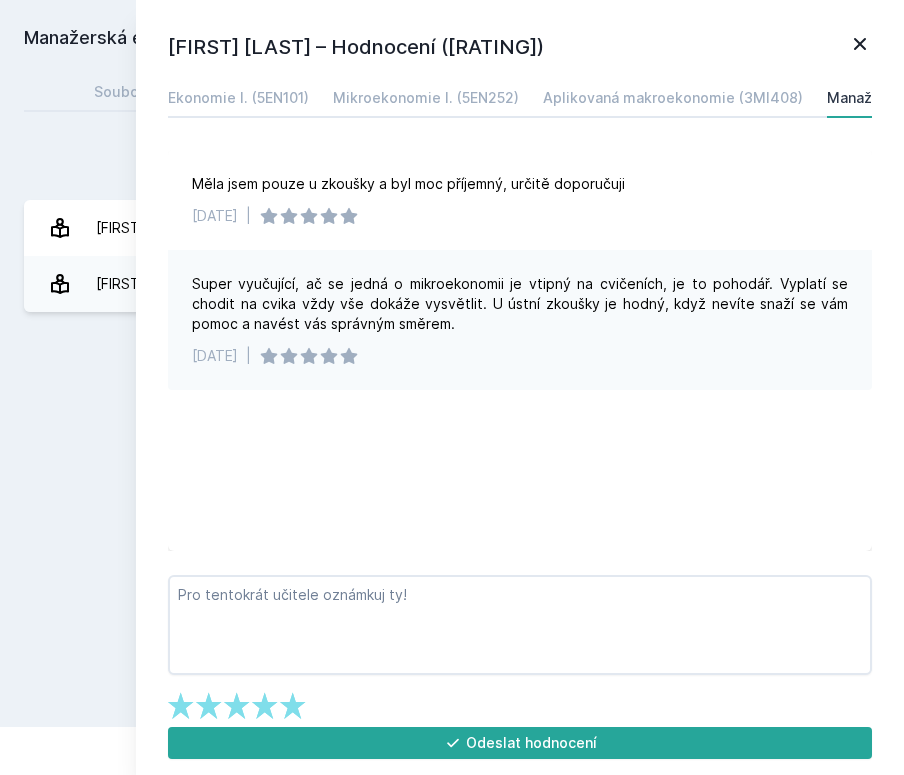 click 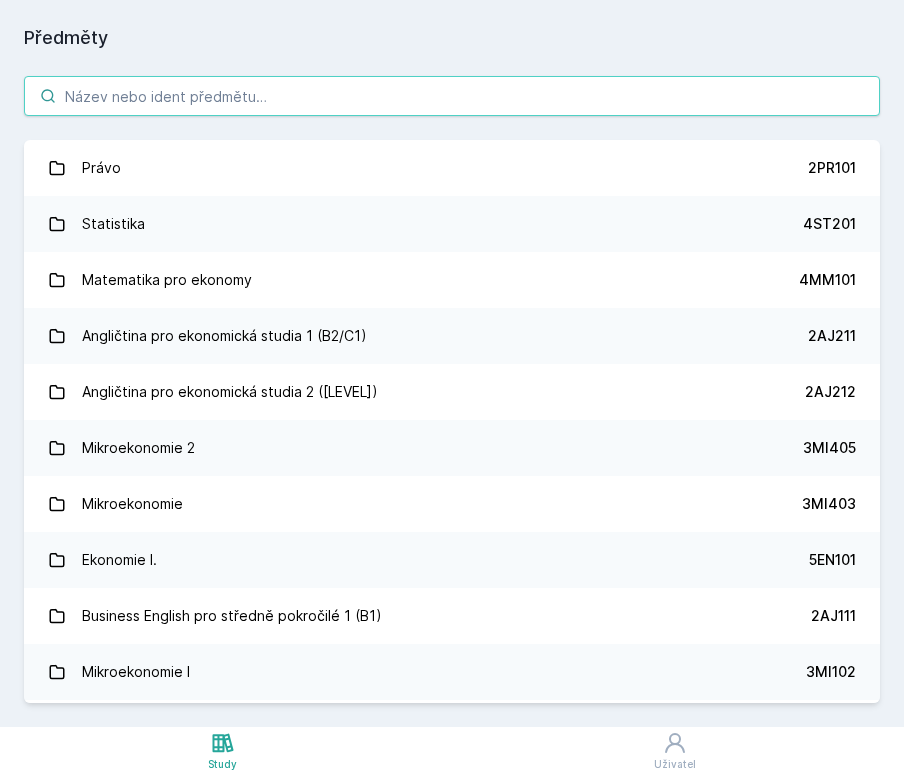 click at bounding box center [452, 96] 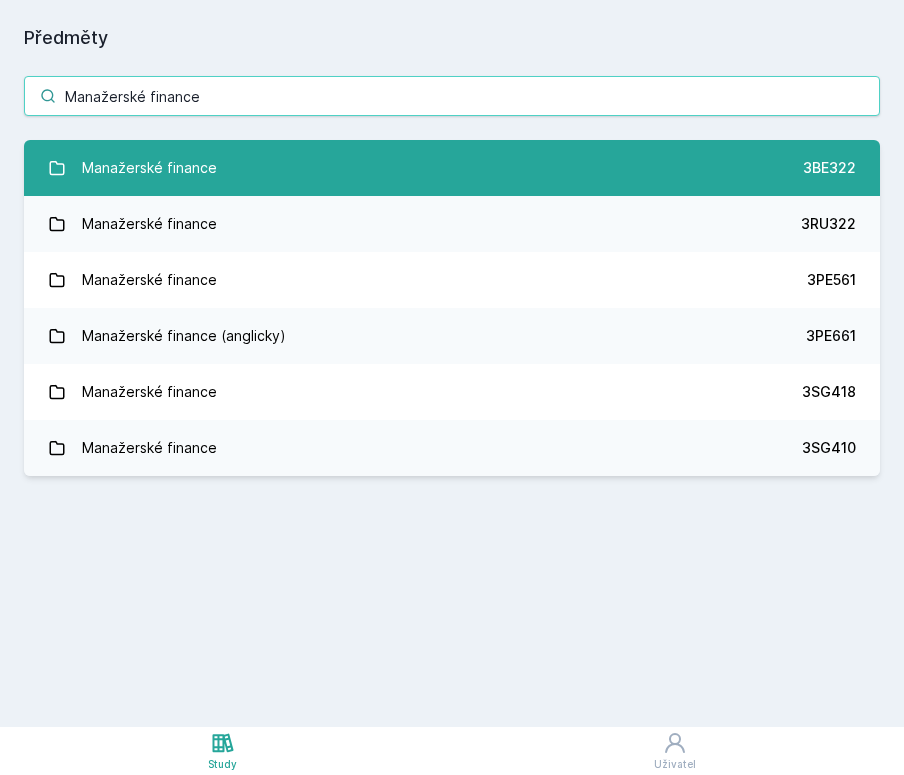 type on "Manažerské finance" 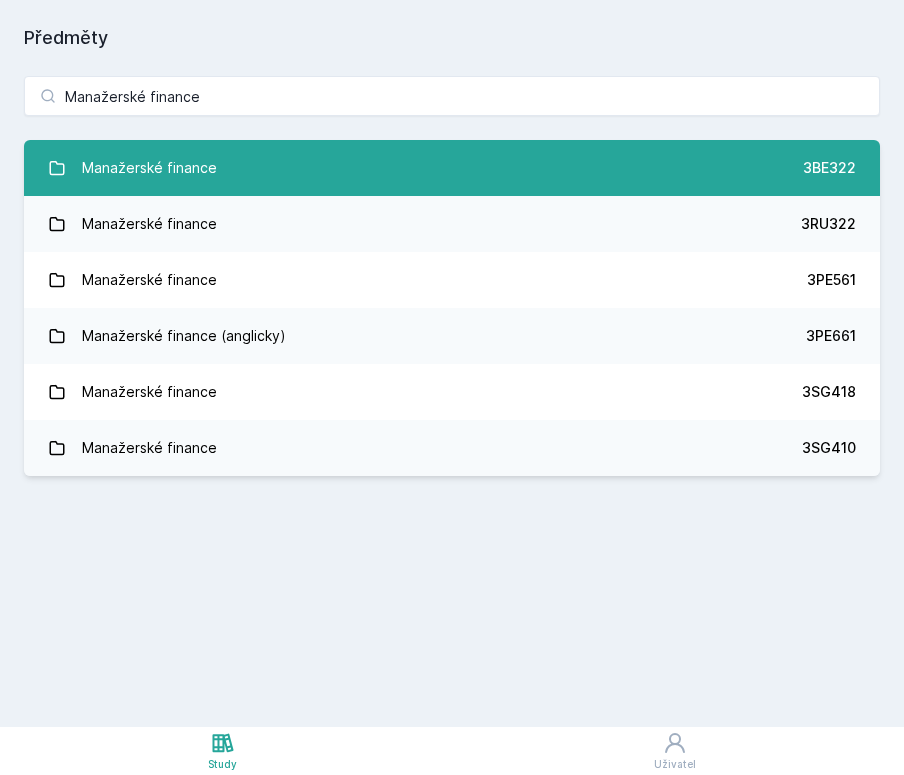 click on "Manažerské finance" at bounding box center (149, 168) 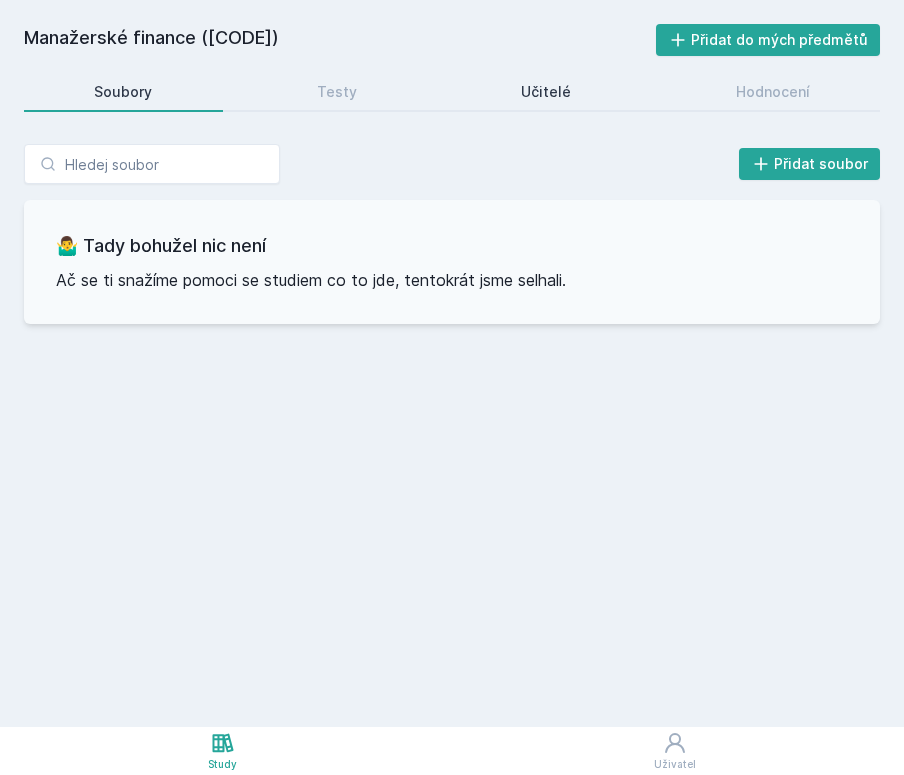 click on "Učitelé" at bounding box center [546, 92] 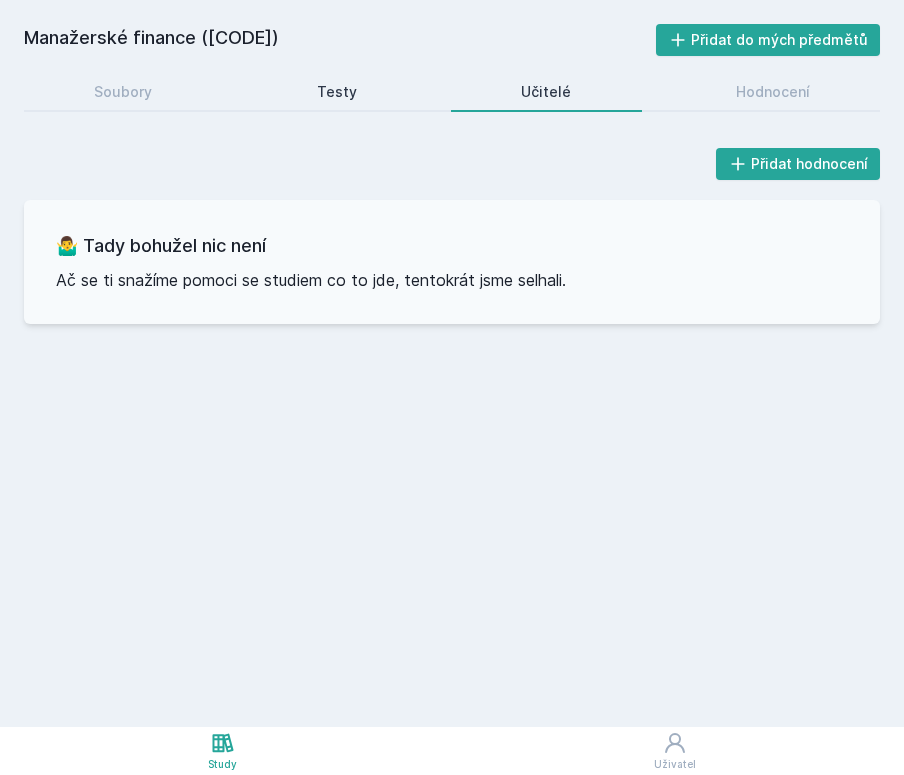 click on "Testy" at bounding box center (337, 92) 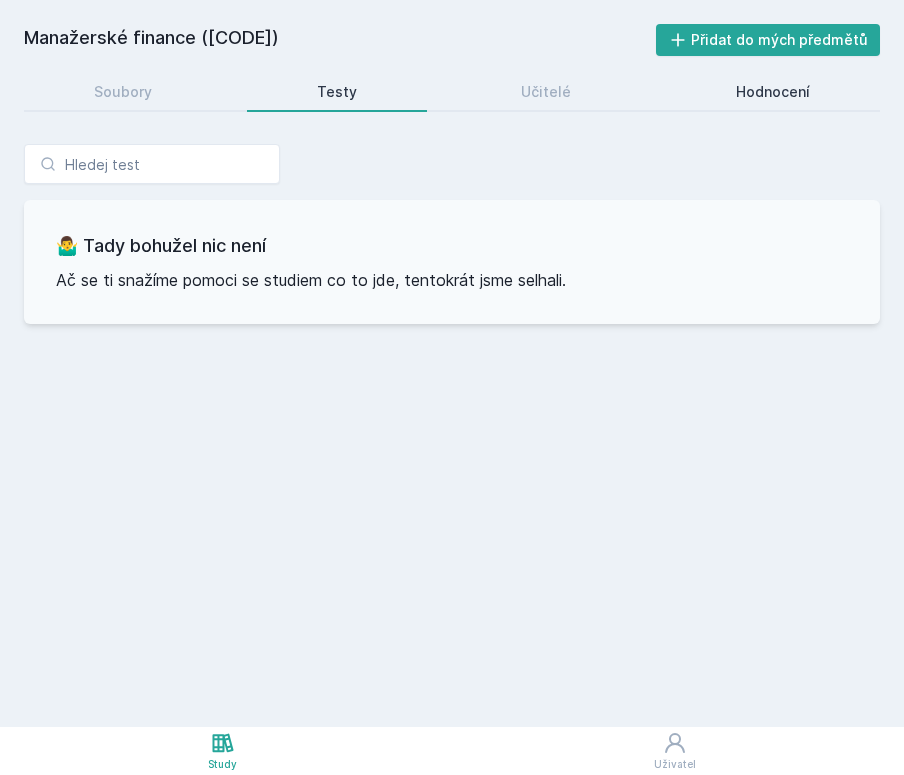 click on "Hodnocení" at bounding box center [773, 92] 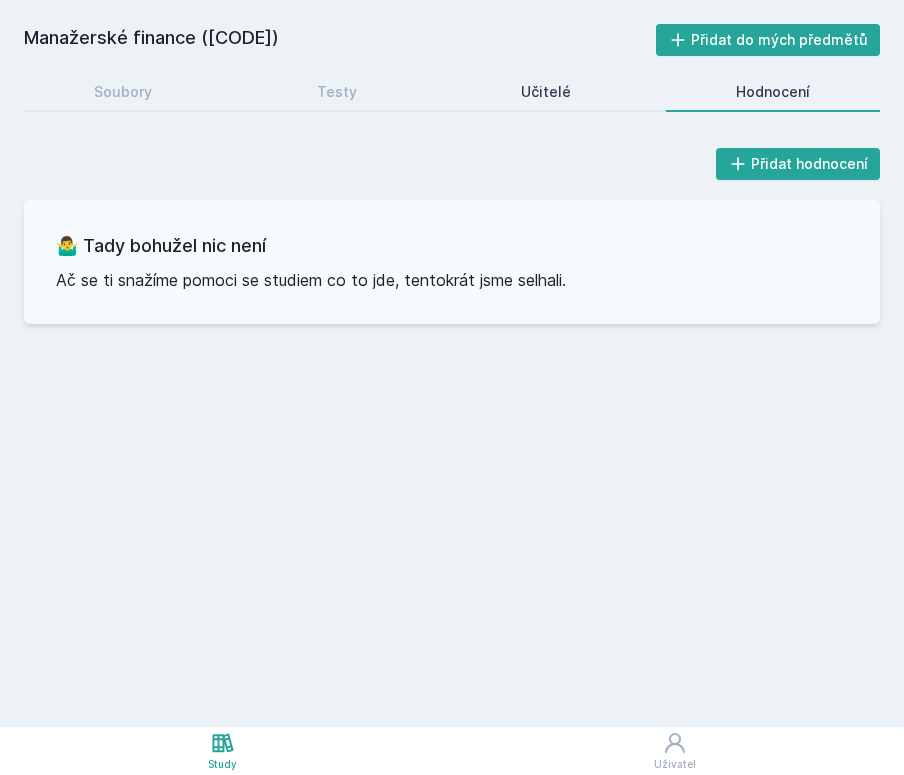 scroll, scrollTop: 0, scrollLeft: 0, axis: both 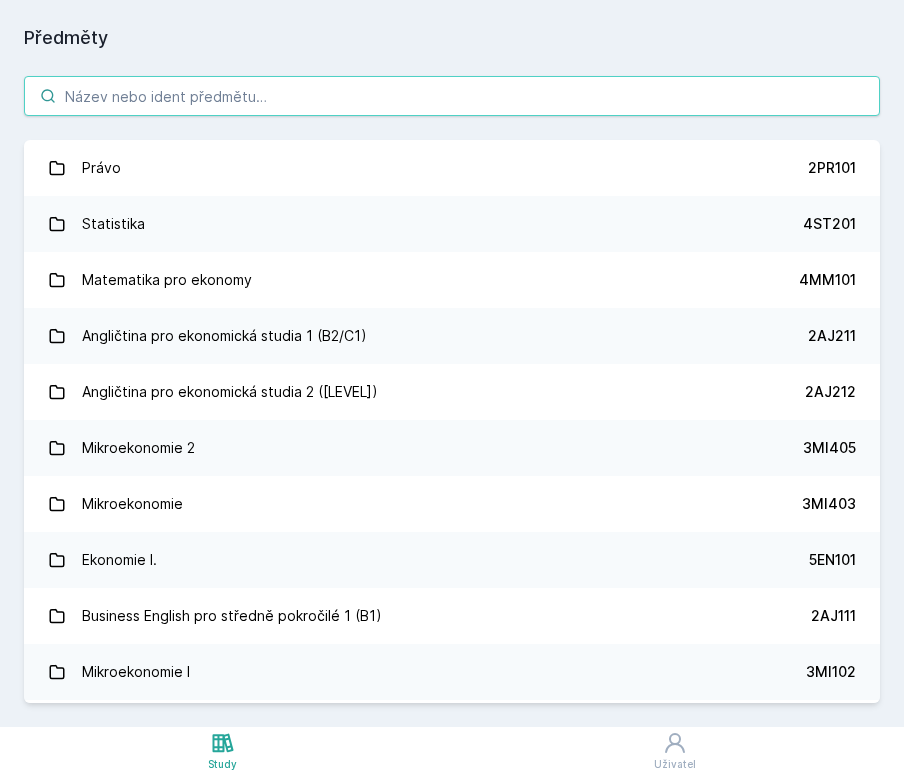 click at bounding box center [452, 96] 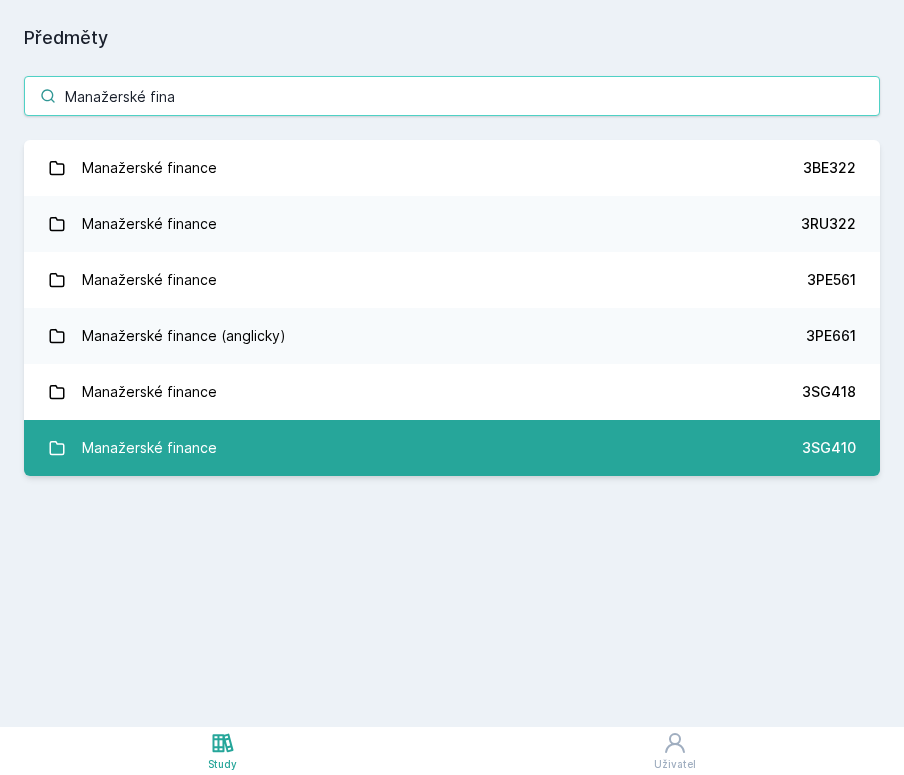type on "Manažerské fina" 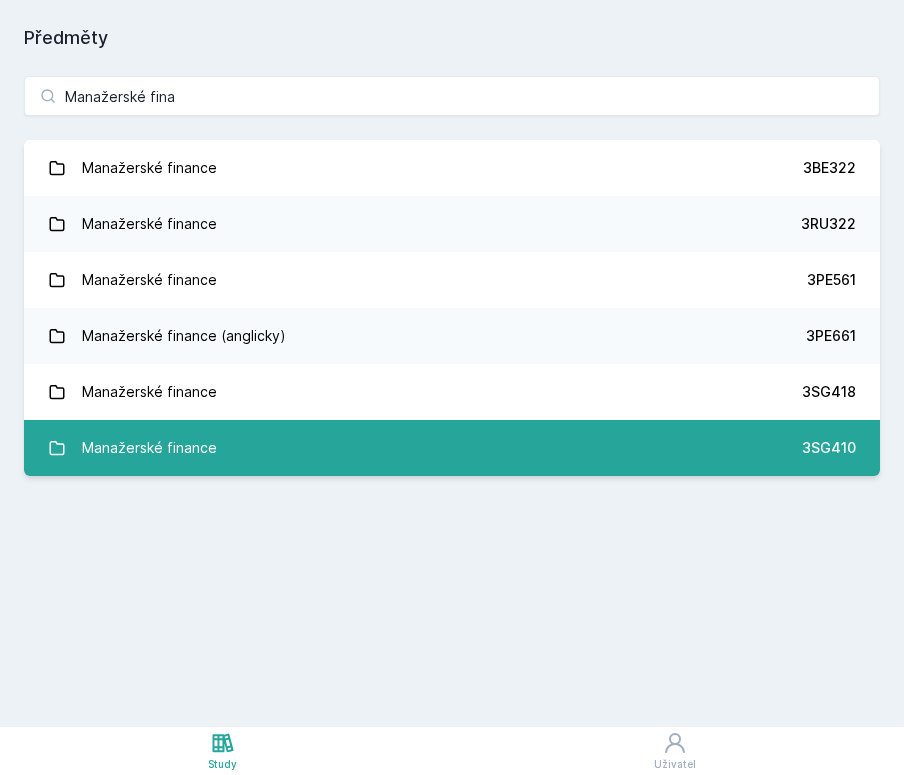 click on "Manažerské finance   [CODE]" at bounding box center (452, 448) 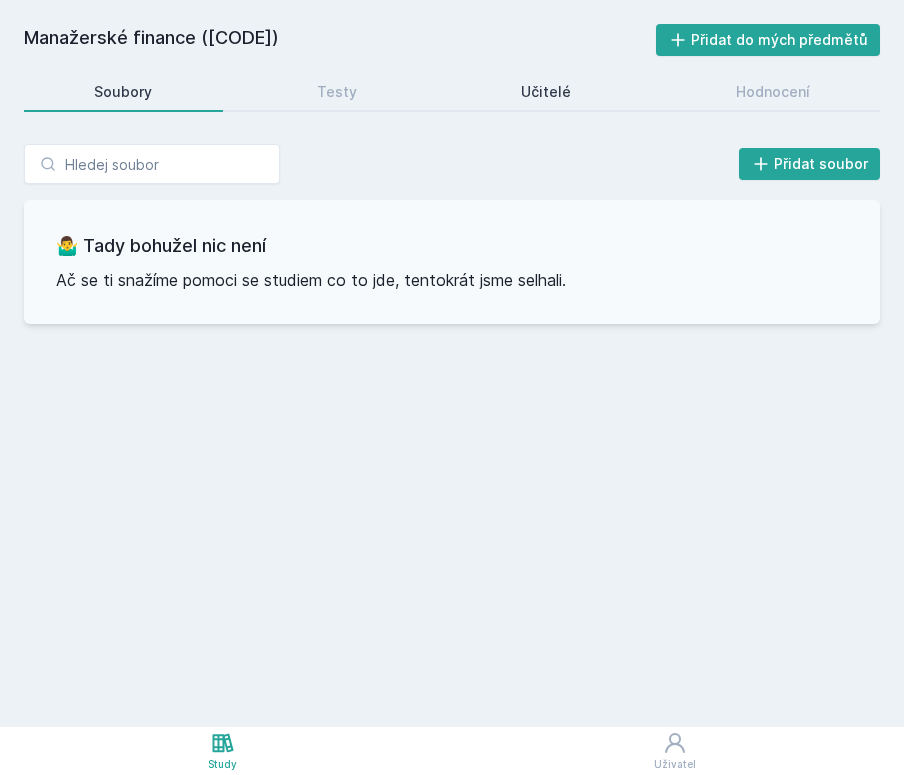 click on "Učitelé" at bounding box center [546, 92] 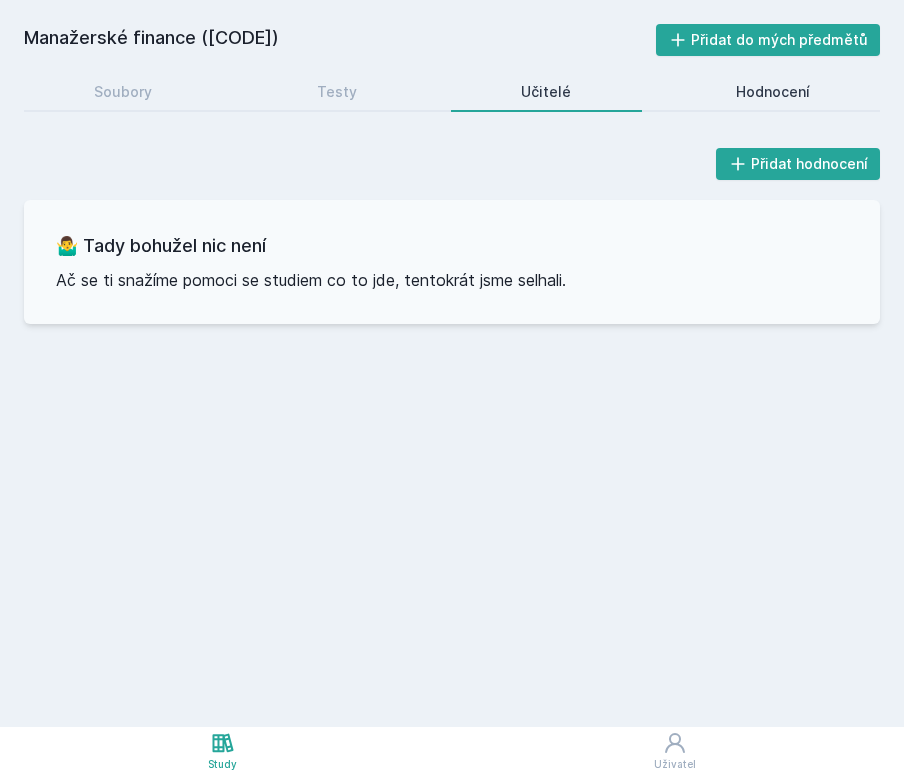click on "Hodnocení" at bounding box center [773, 92] 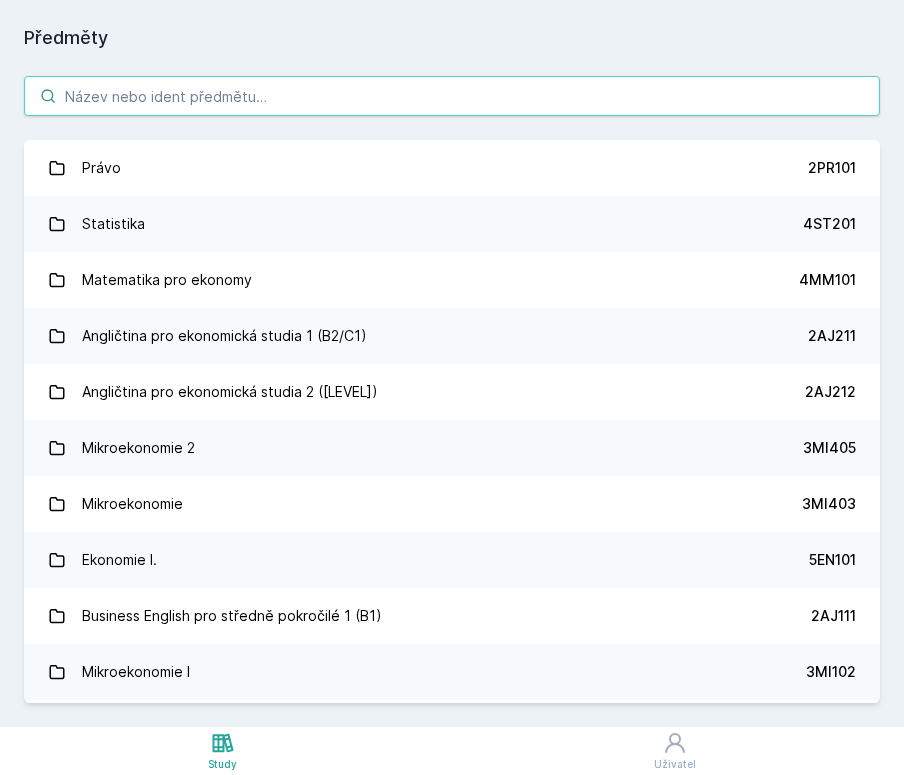 click at bounding box center [452, 96] 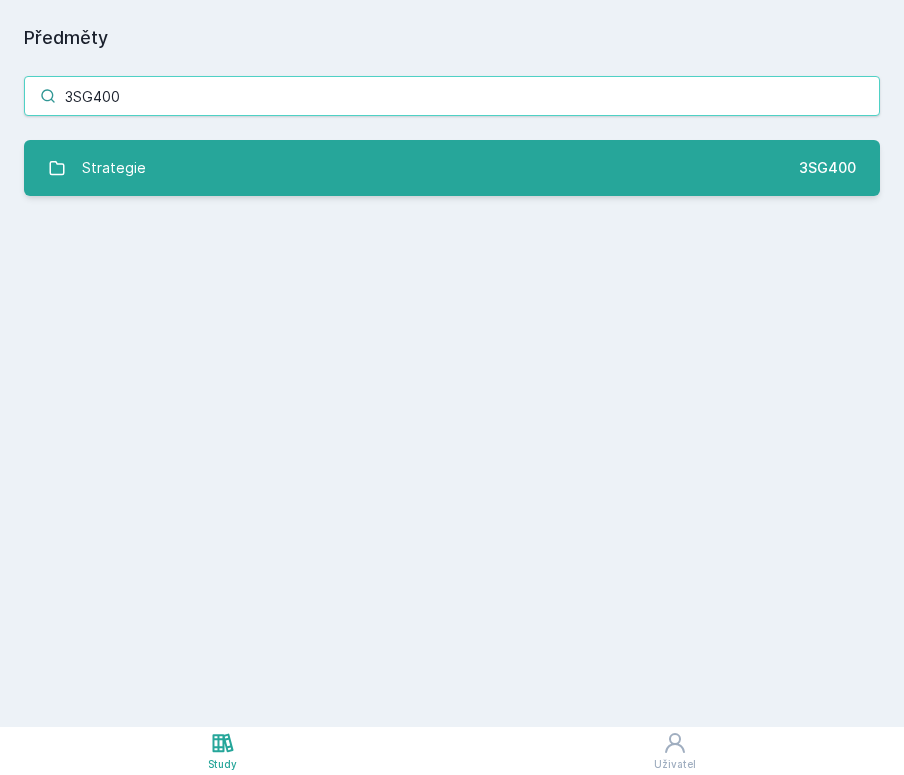 type on "3SG400" 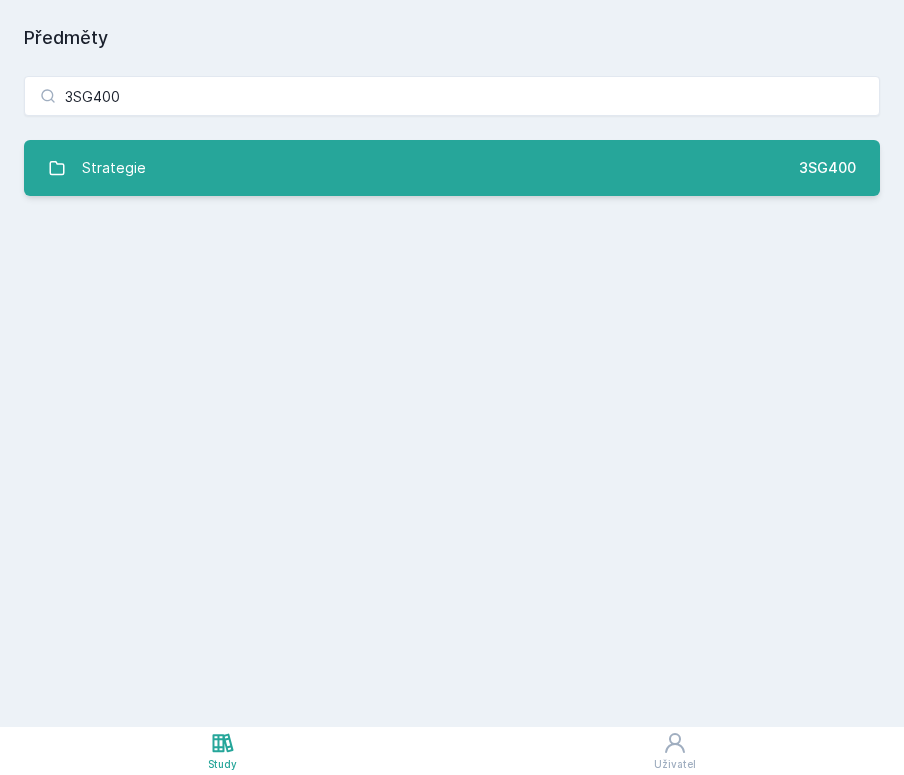 click on "Strategie   3SG400" at bounding box center [452, 168] 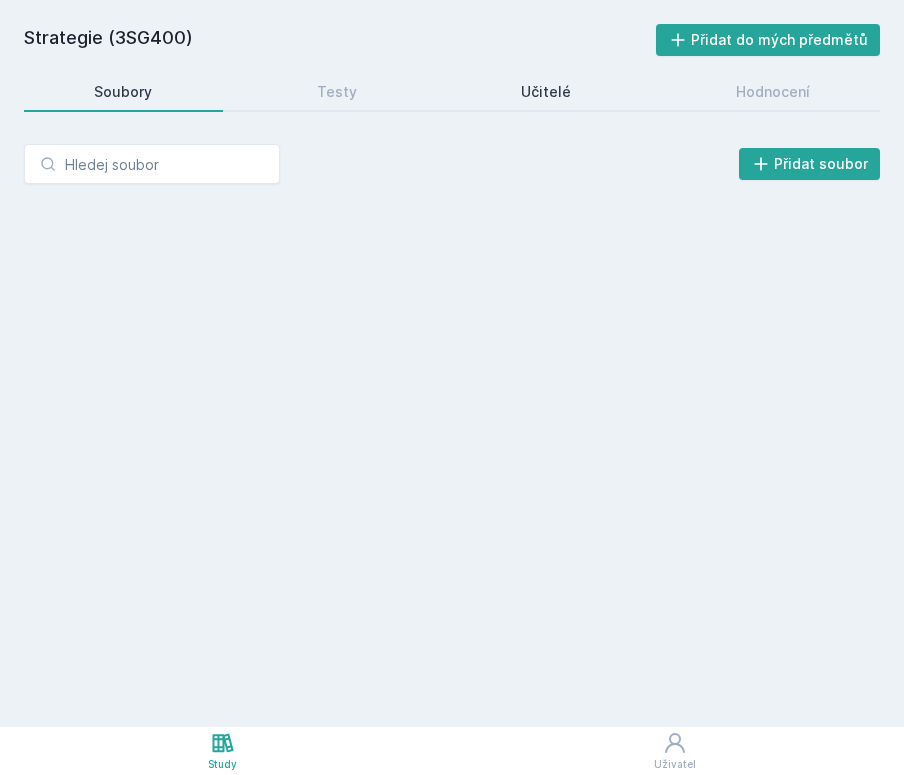 click on "Učitelé" at bounding box center (546, 92) 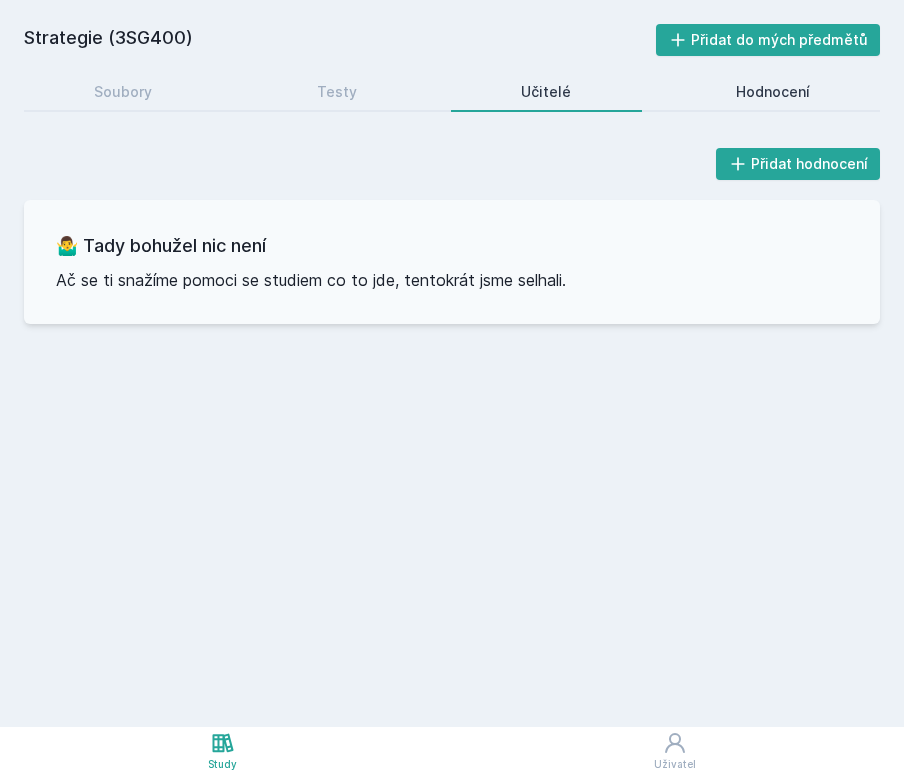 click on "Hodnocení" at bounding box center (773, 92) 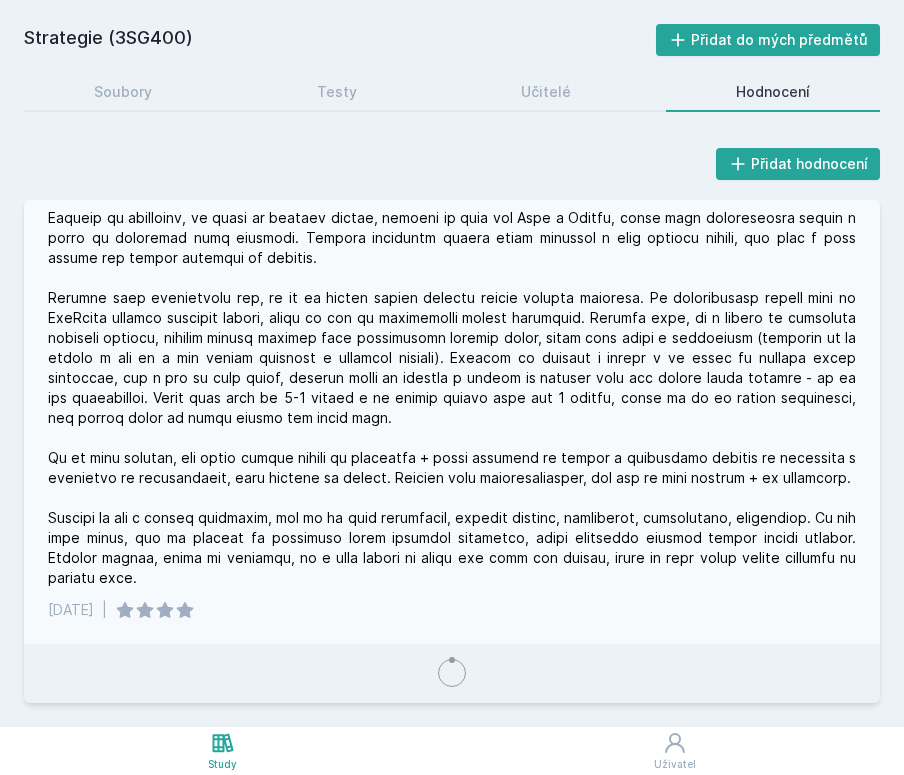 scroll, scrollTop: 860, scrollLeft: 0, axis: vertical 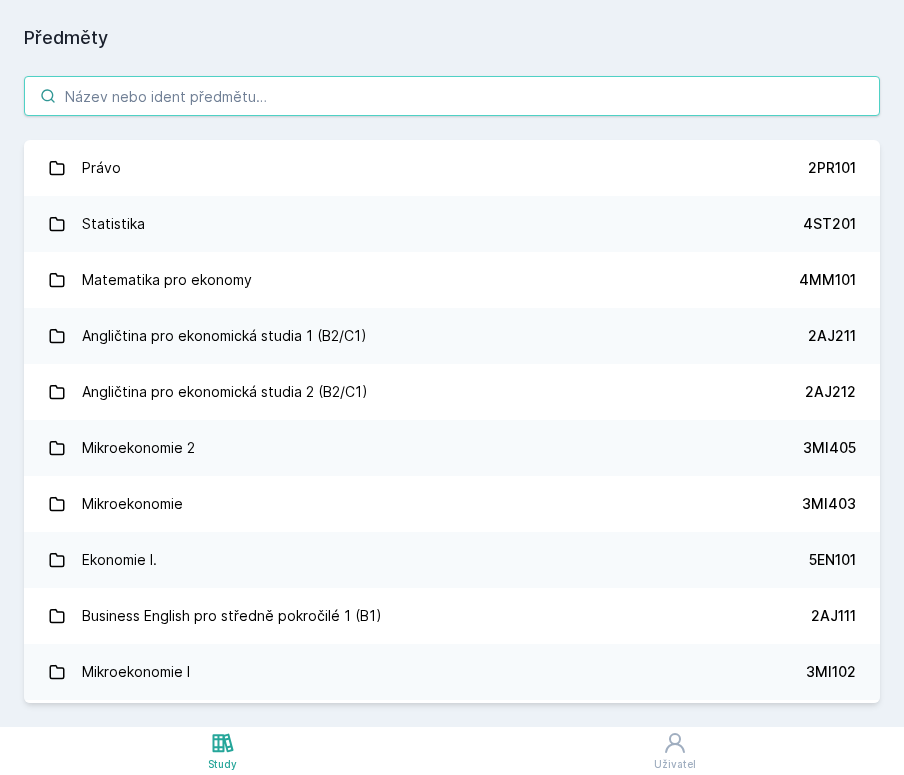 click at bounding box center (452, 96) 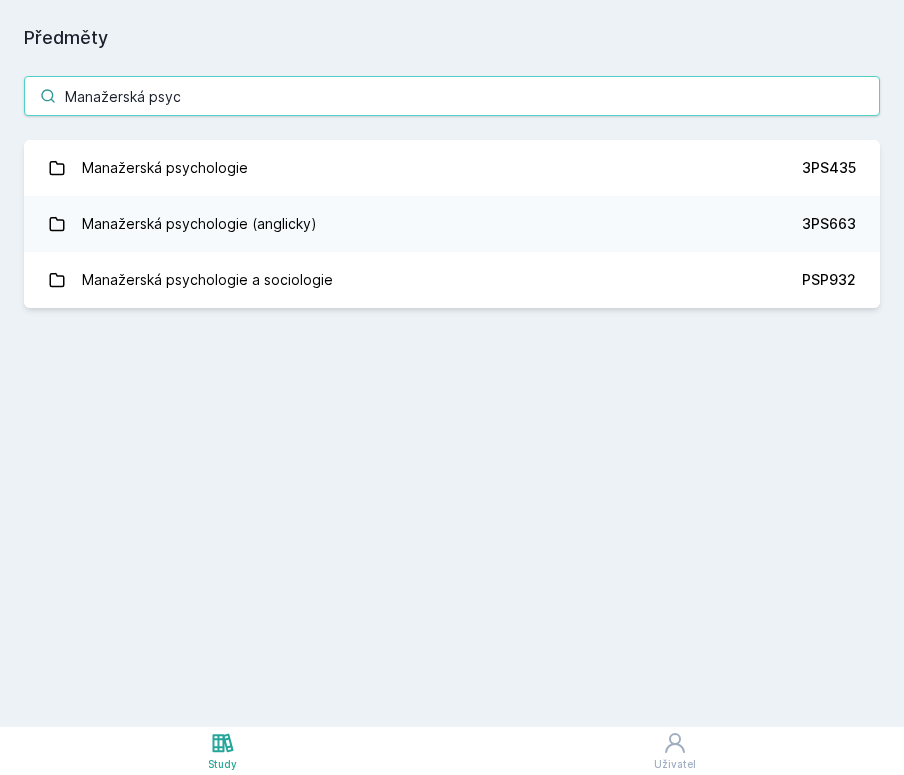 type on "Manažerská psycholog" 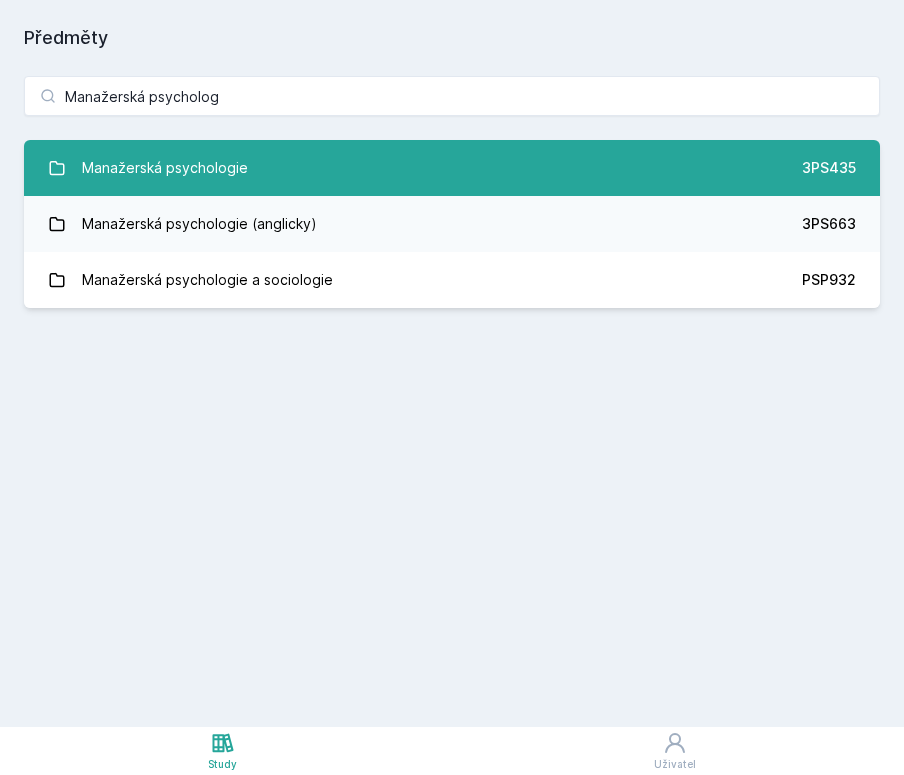 drag, startPoint x: 506, startPoint y: 94, endPoint x: 465, endPoint y: 194, distance: 108.078674 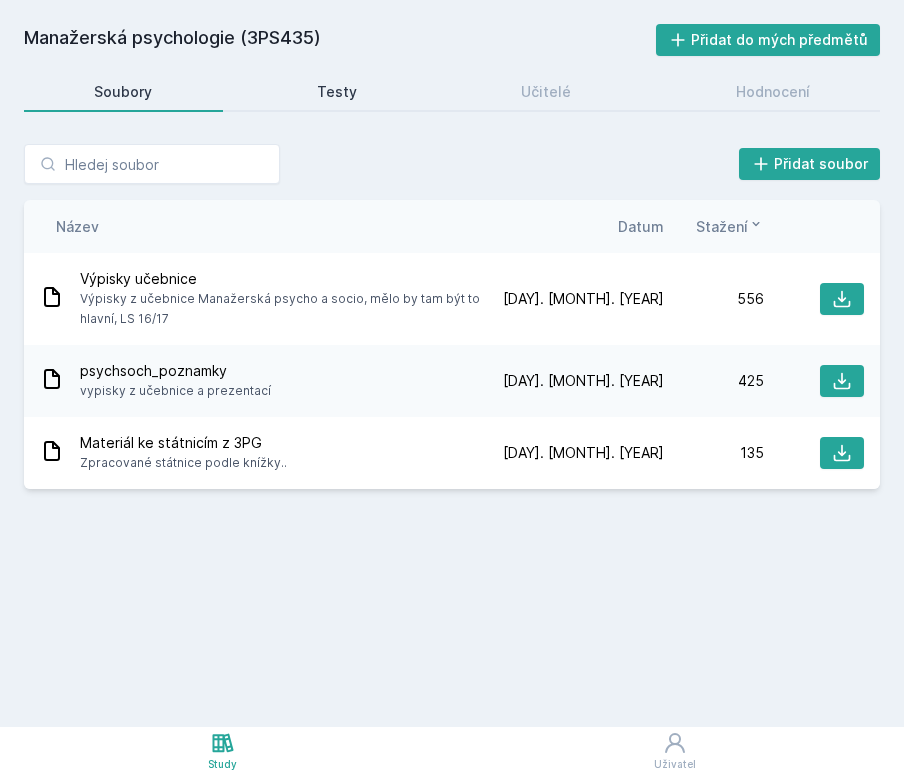 click on "Testy" at bounding box center (337, 92) 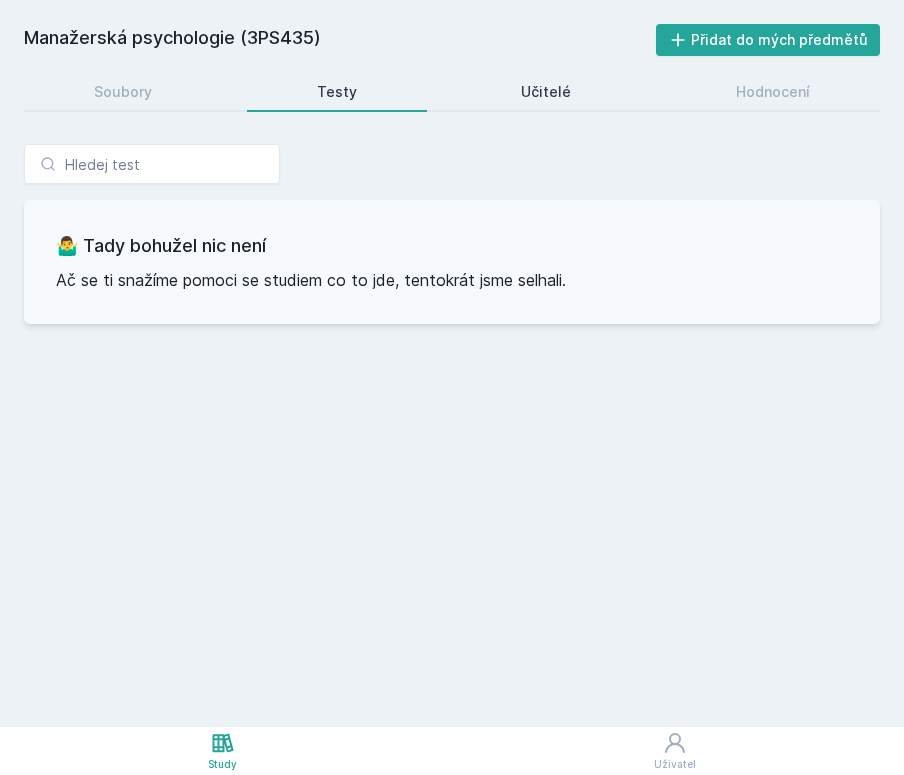 click on "Učitelé" at bounding box center (546, 92) 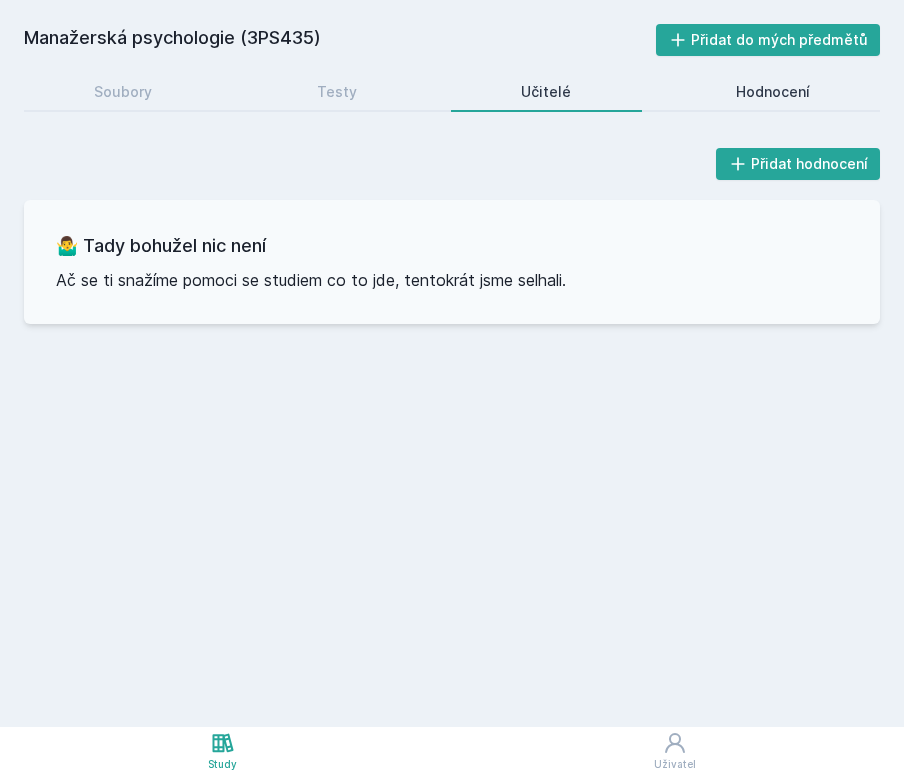click on "Hodnocení" at bounding box center (773, 92) 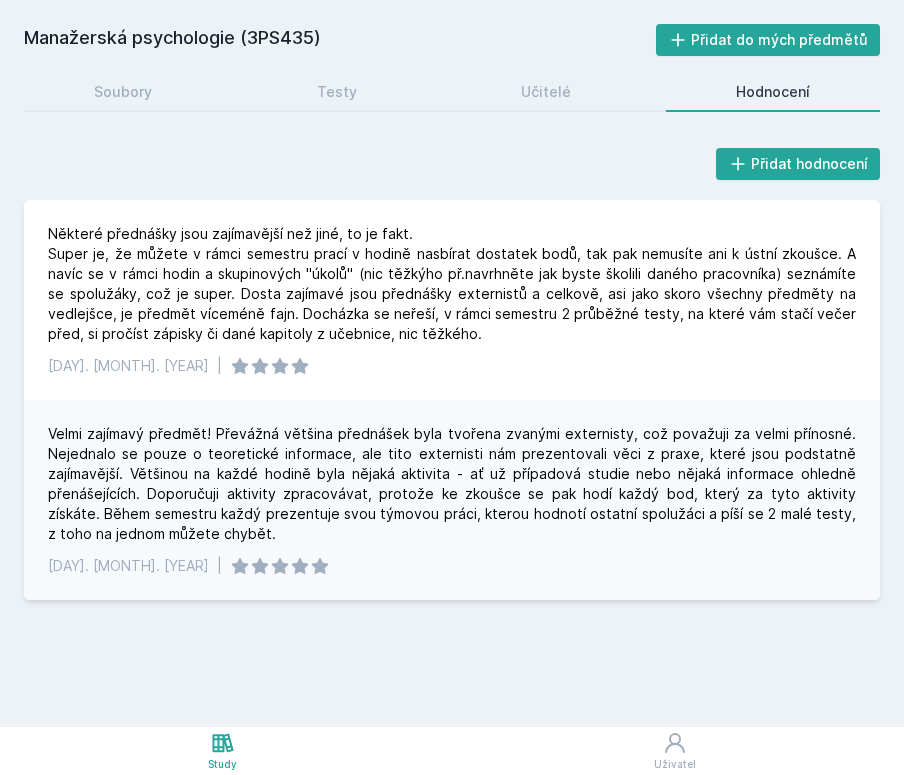 scroll, scrollTop: 0, scrollLeft: 0, axis: both 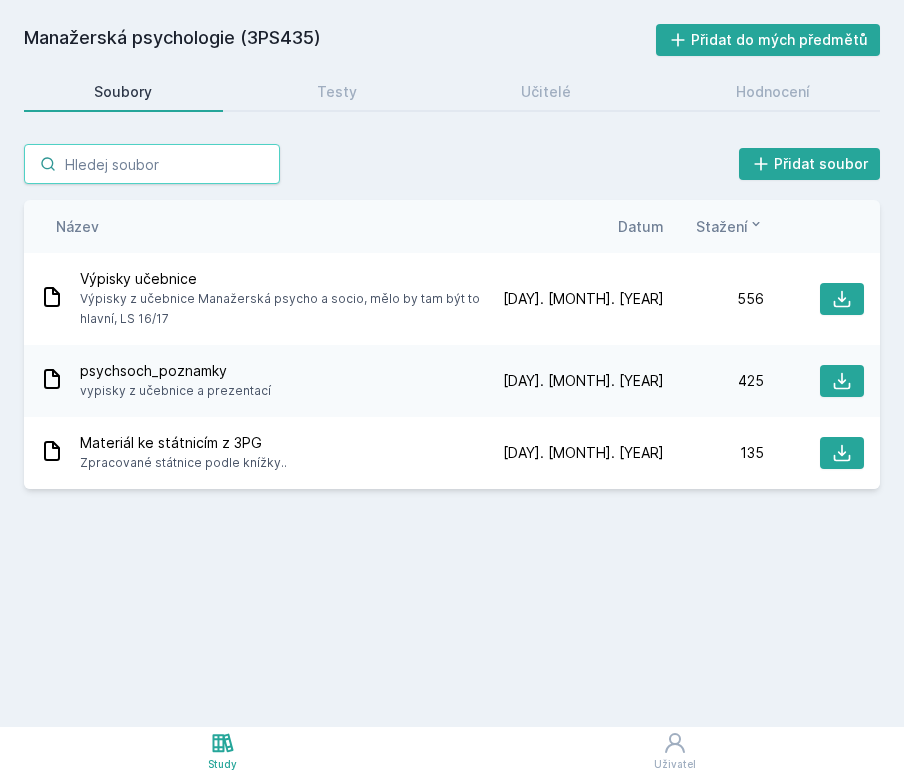 click at bounding box center (152, 164) 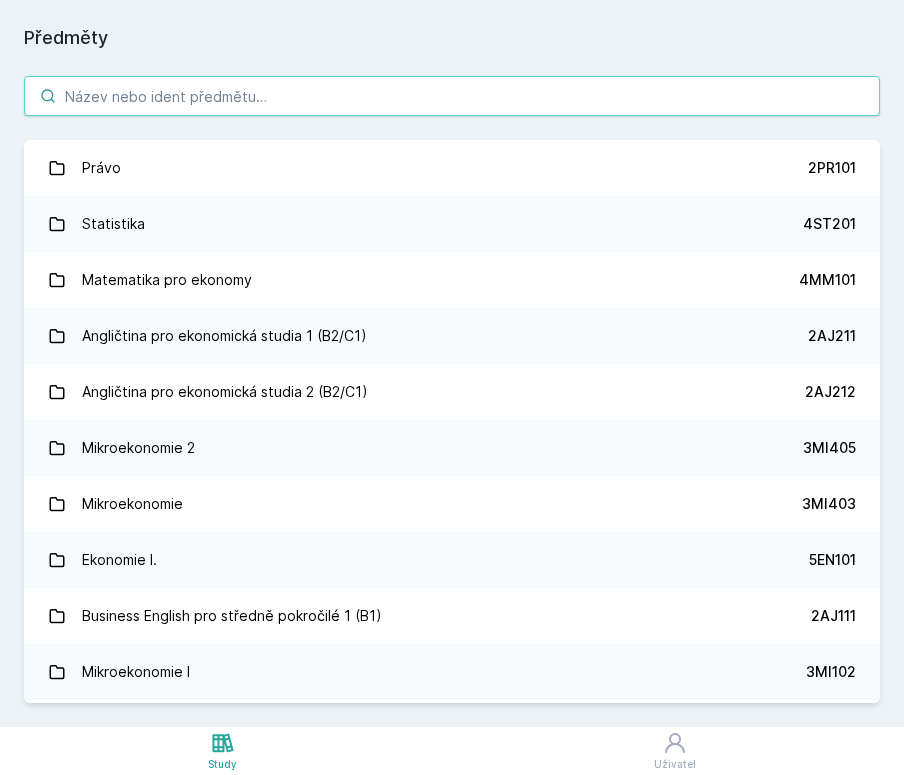 click at bounding box center (452, 96) 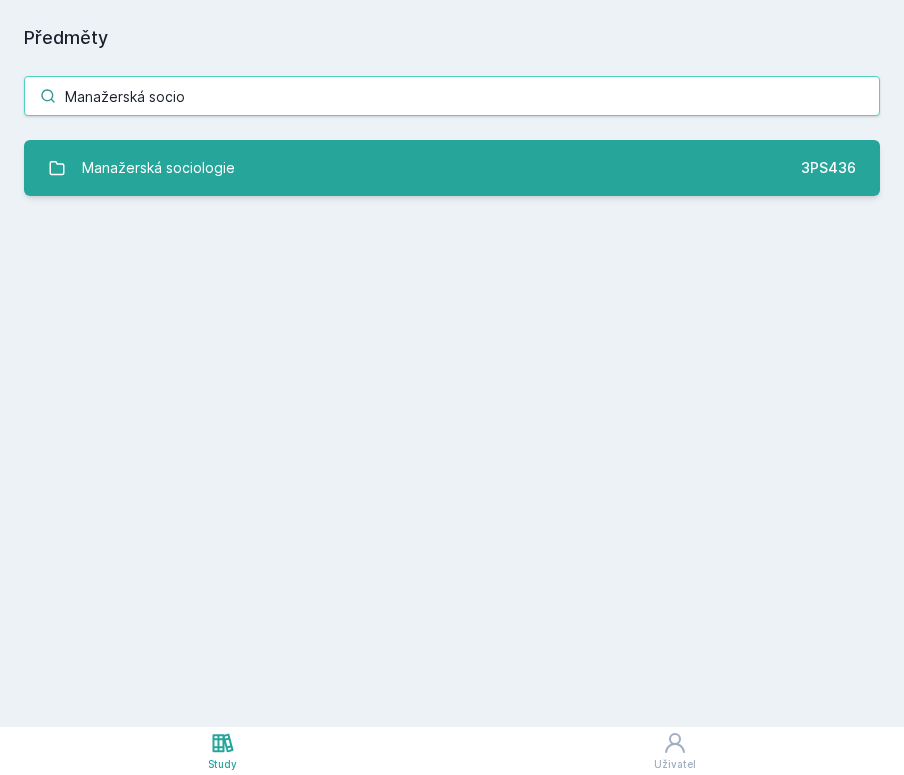 type on "Manažerská socio" 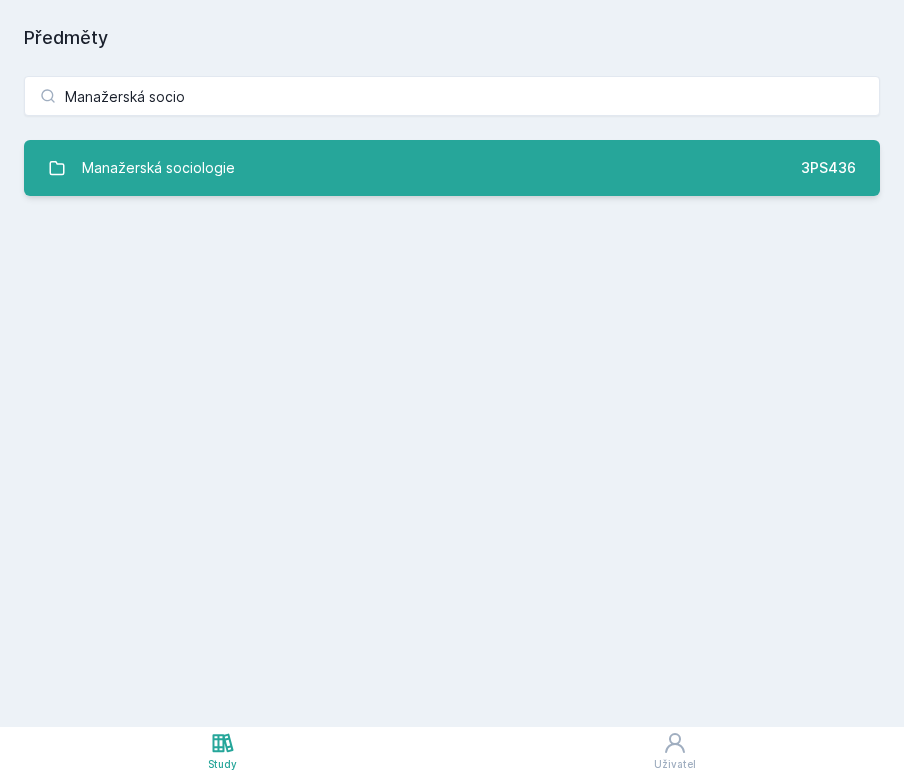 click on "Manažerská sociologie" at bounding box center [158, 168] 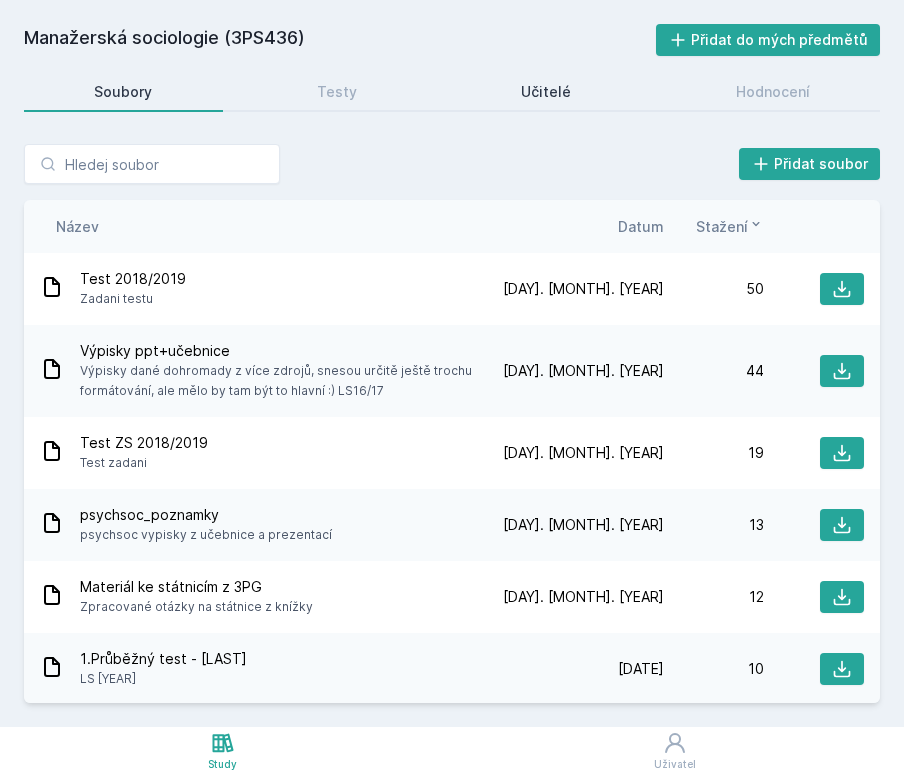 click on "Učitelé" at bounding box center (546, 92) 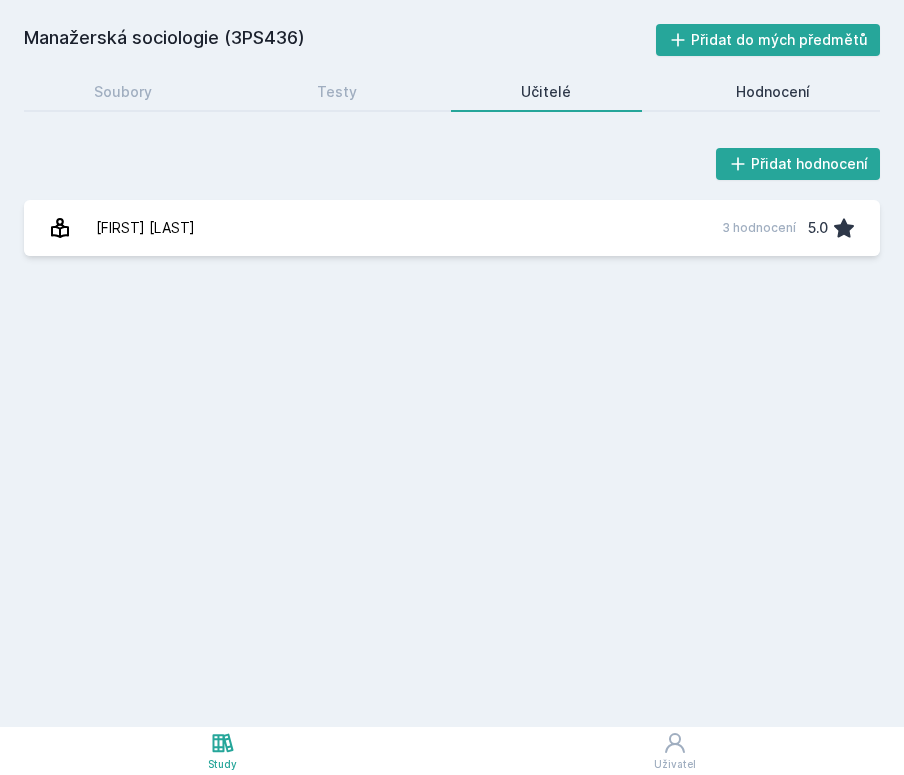click on "Hodnocení" at bounding box center [773, 92] 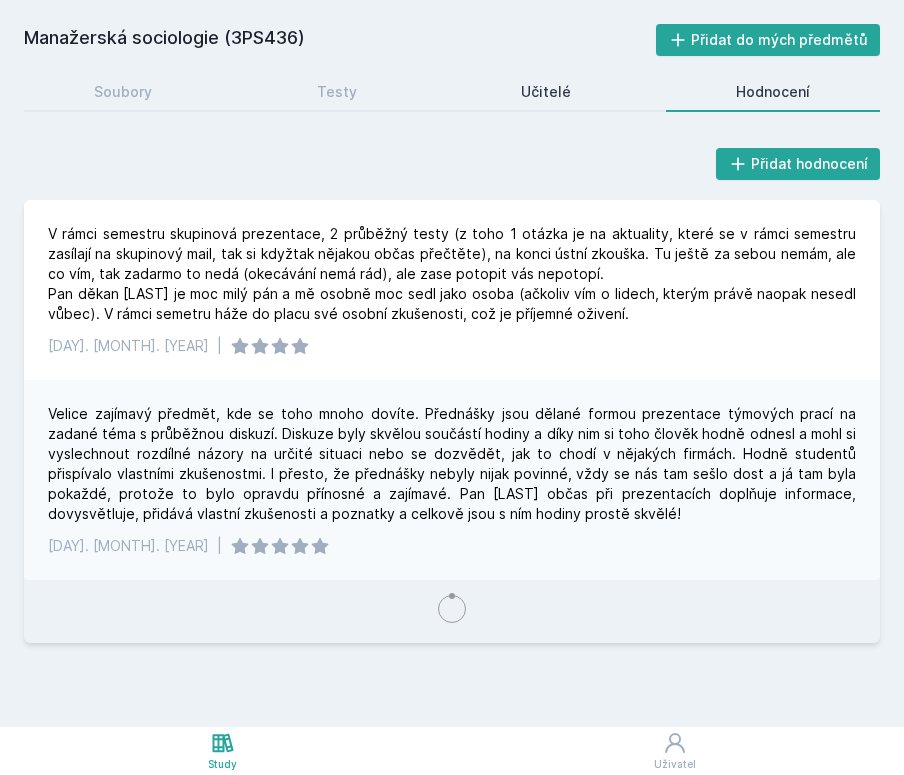 click on "Učitelé" at bounding box center (546, 92) 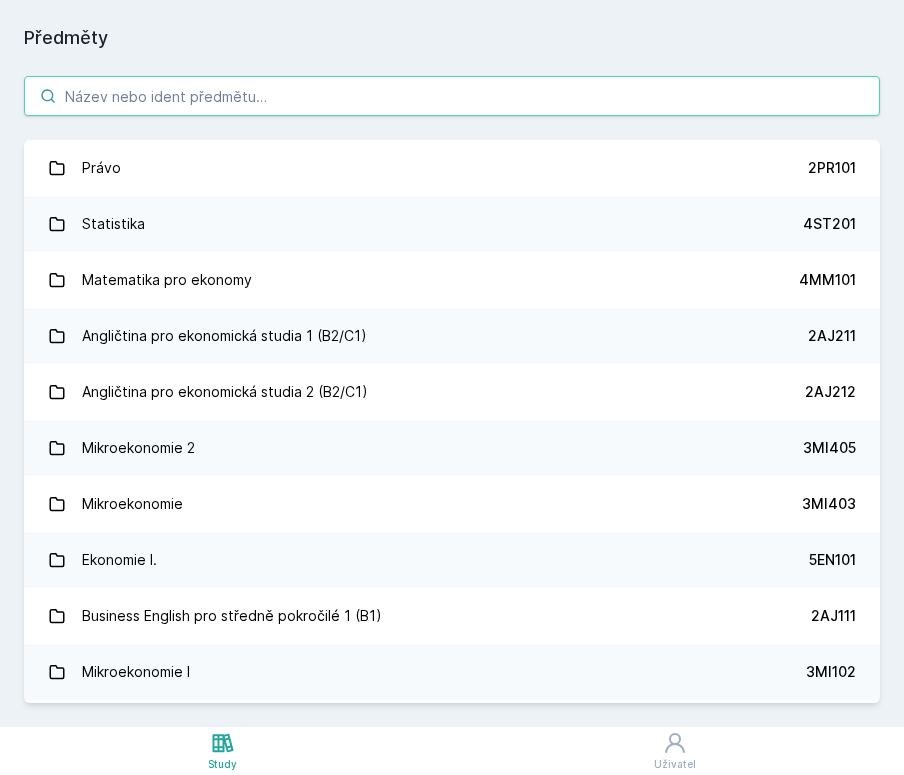 click at bounding box center (452, 96) 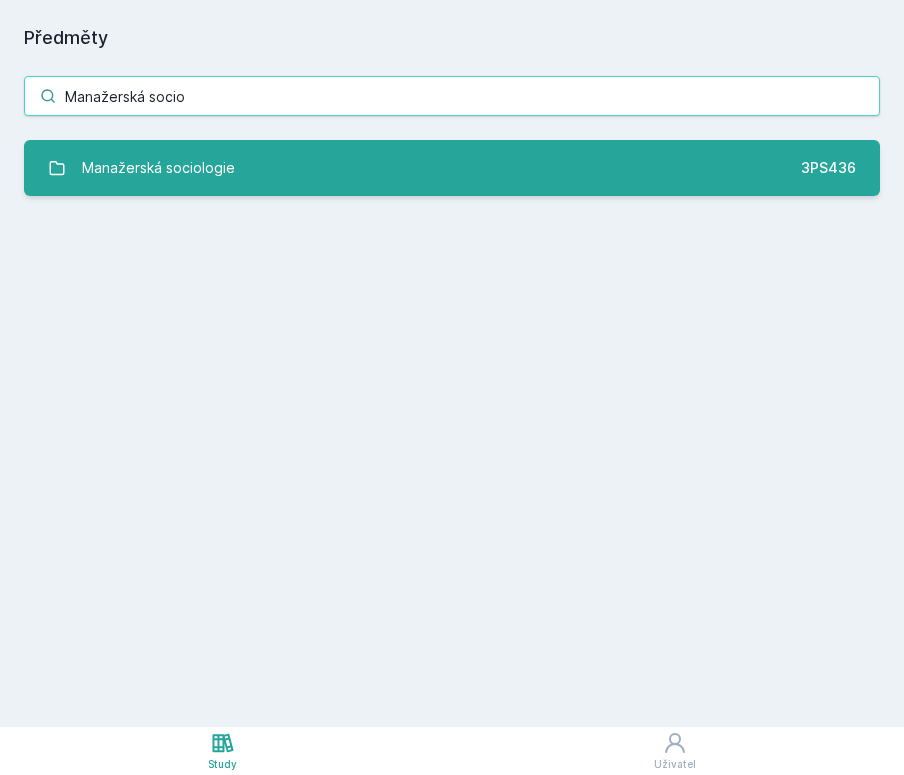 type on "Manažerská socio" 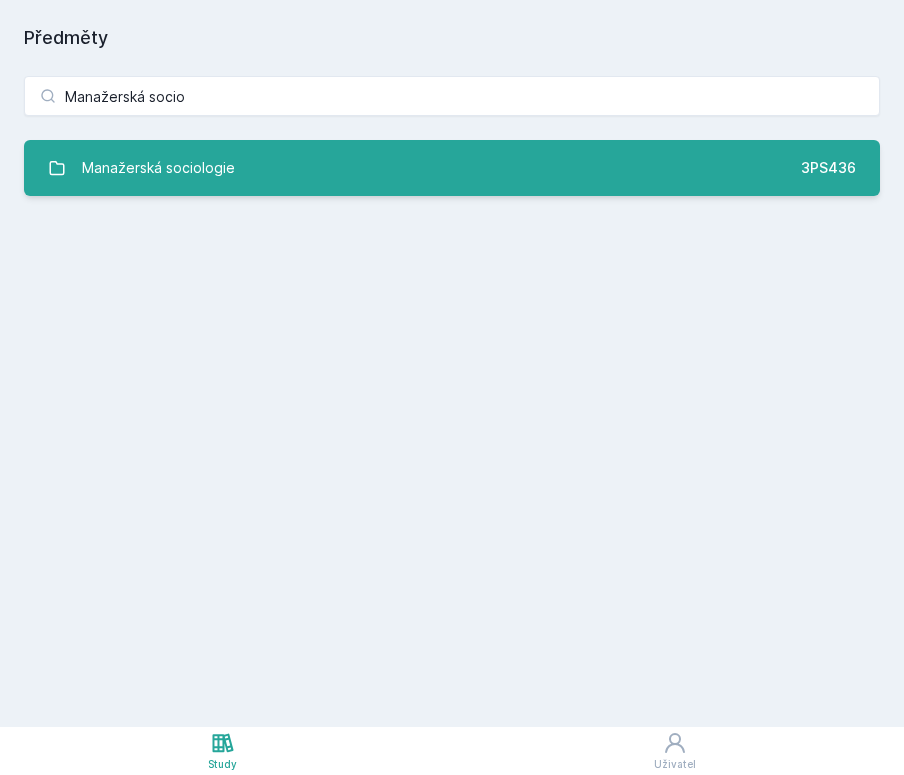 click on "Manažerská sociologie   3PS436" at bounding box center (452, 168) 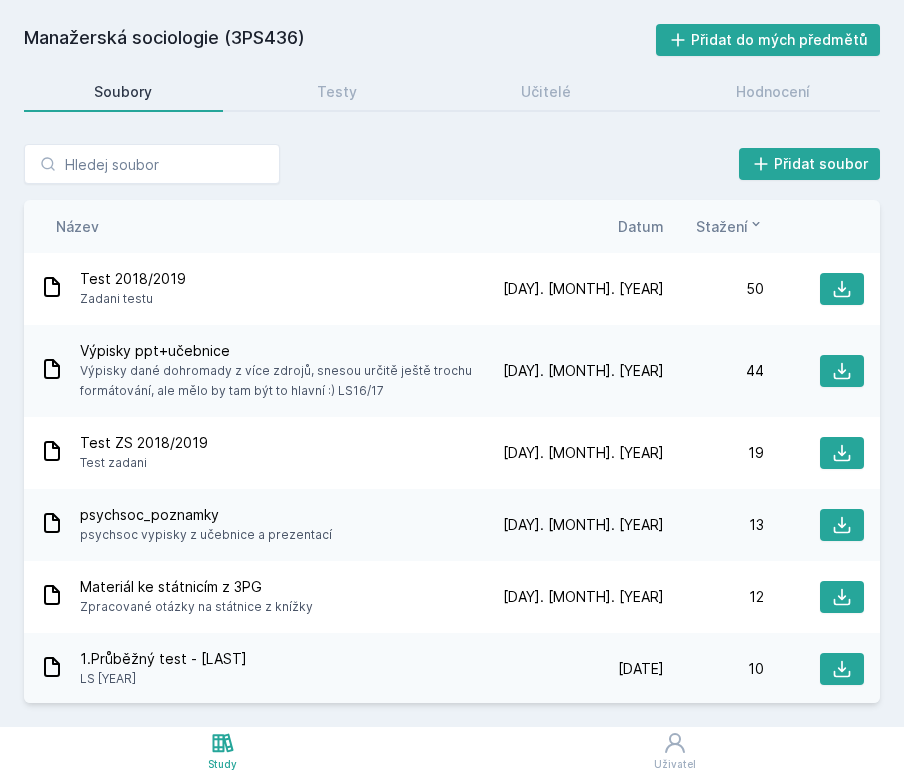 click on "Manažerská sociologie (3PS436)
Přidat do mých předmětů
Soubory
Testy
Učitelé
Hodnocení
Přidat soubor          Řazení:   Název     Datum     Stažení       Název     Datum     Stažení         Test 2018/2019
Zadani testu
11. 6. 19
11. 6. 2019
50
Výpisky ppt+učebnice
Výpisky dané dohromady z více zdrojů, snesou určitě ještě trochu formátování, ale mělo by tam být to hlavní :) LS16/17
28. 1. 17
28. 1. 2017
44
Test ZS 2018/2019
Test zadani
12. 11. 18
12. 11. 2018
19
psychsoc_poznamky
13" at bounding box center (452, 363) 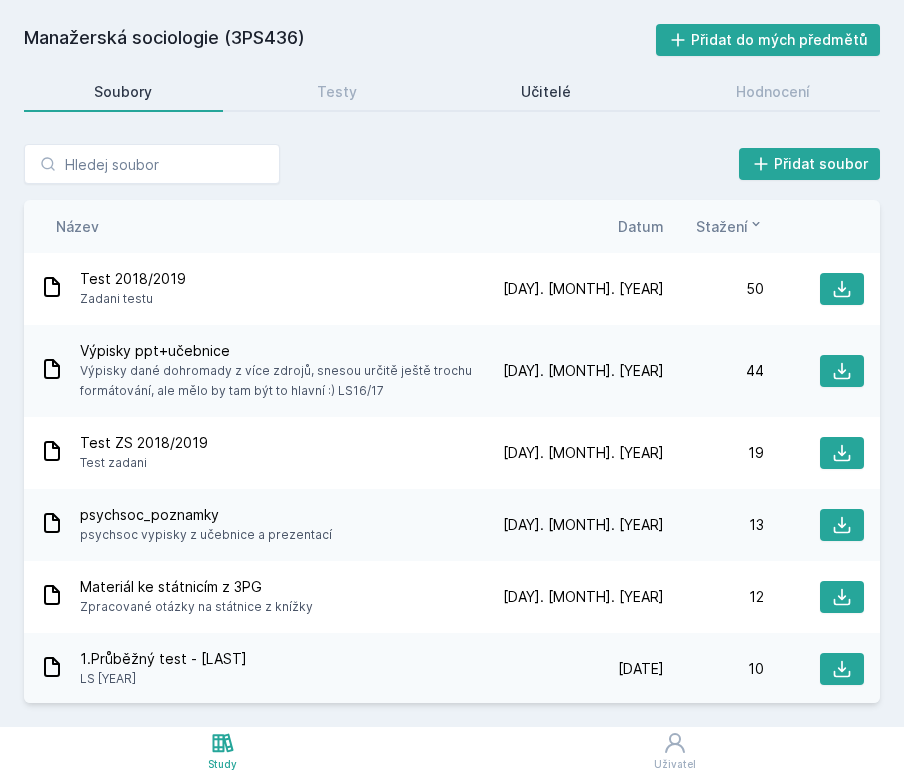 click on "Učitelé" at bounding box center [546, 92] 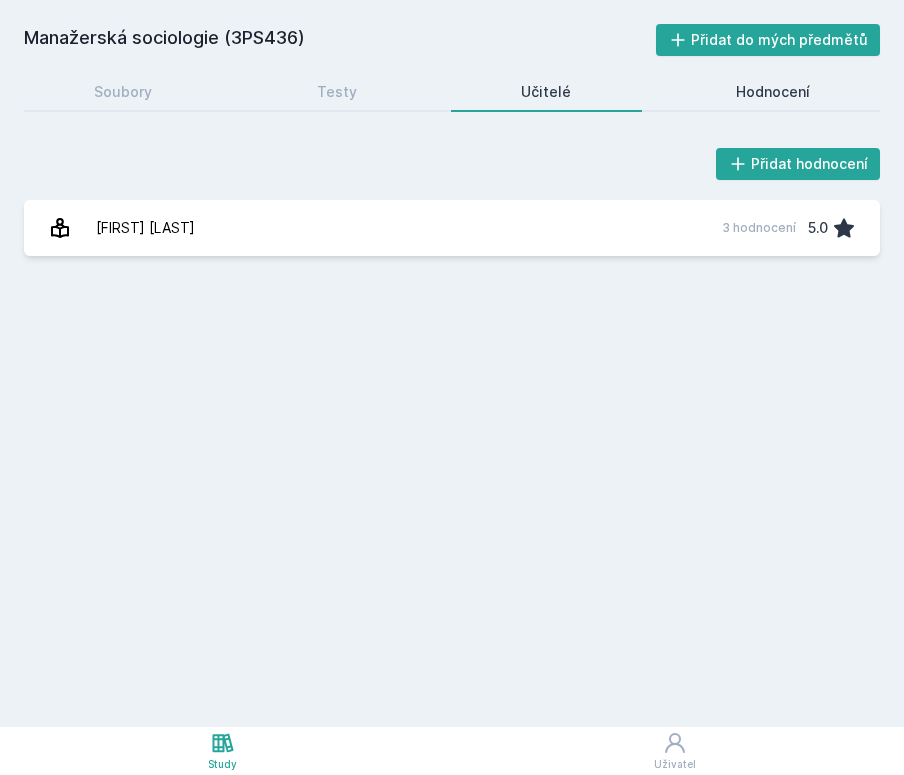 click on "Hodnocení" at bounding box center [773, 92] 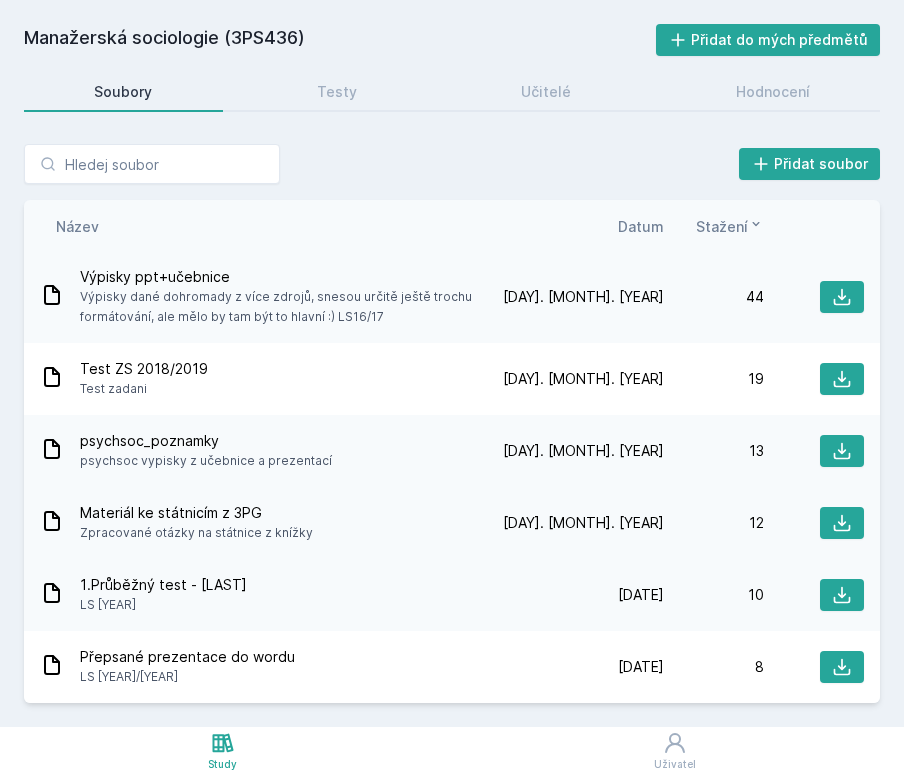 scroll, scrollTop: 74, scrollLeft: 0, axis: vertical 